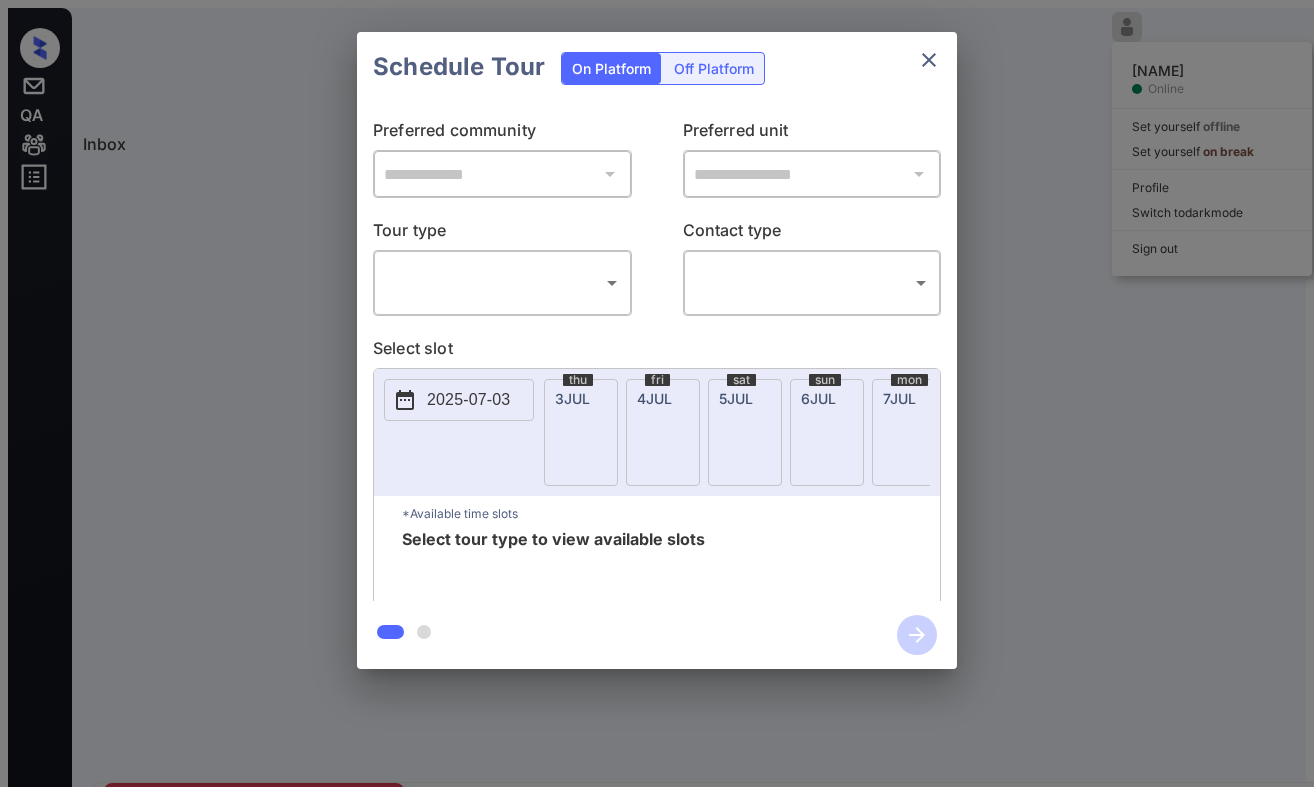 scroll, scrollTop: 0, scrollLeft: 0, axis: both 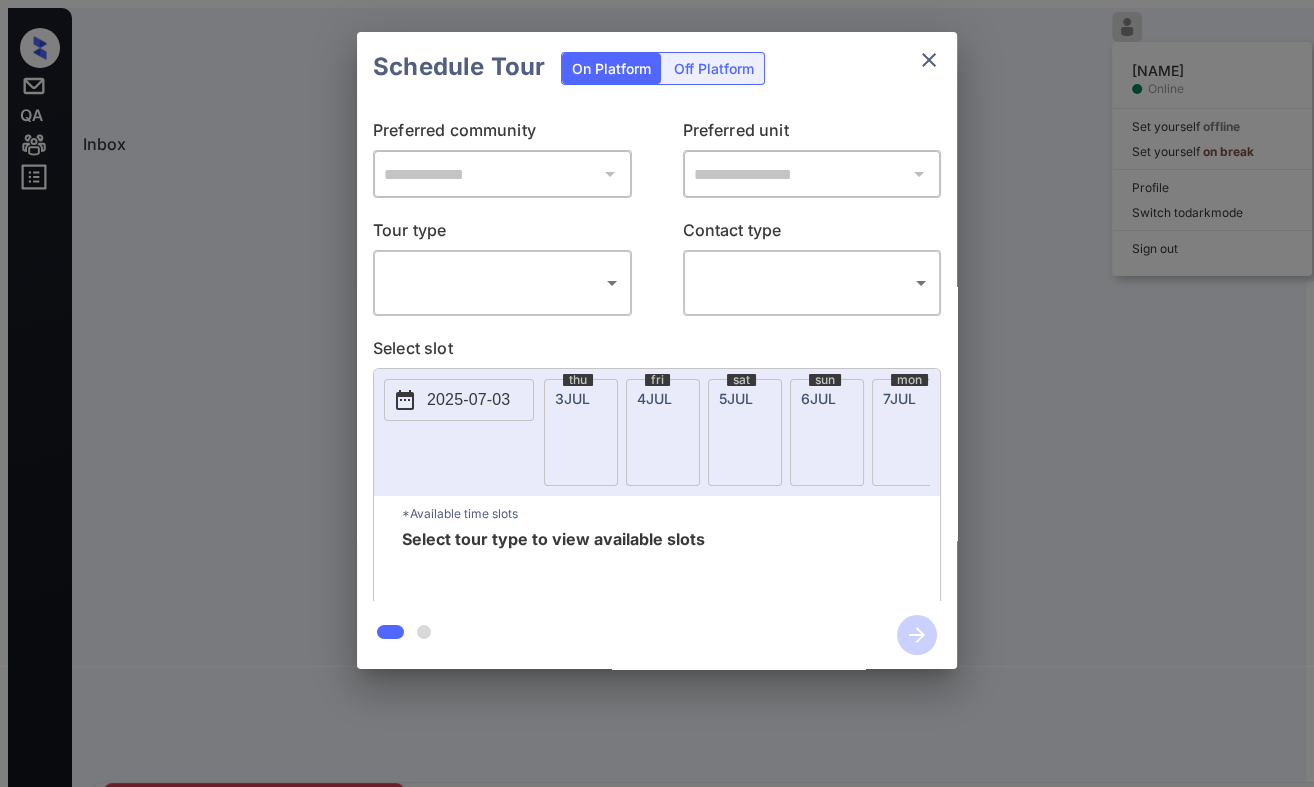 click on "Inbox Danielle Dela Cruz Online Set yourself   offline Set yourself   on break Profile Switch to  dark  mode Sign out Contacted Jul-03 12:39 pm   Lauren William... Union Channel  (Charney) Contacted Lost Lead Sentiment: Angry Upon sliding the acknowledgement:  Lead will move to lost stage. * ​ SMS and call option will be set to opt out. AFM will be turned off for the lead. Kelsey New Message Kelsey Notes Note: https://conversation.getzuma.com/6866d729001437c8f9deeaa5 - Paste this link into your browser to view Kelsey’s conversation with the prospect Jul 03, 2025 12:16 pm  Sync'd w  yardi K New Message Zuma Lead transferred to leasing agent: kelsey Jul 03, 2025 12:16 pm  Sync'd w  yardi Z New Message Agent Lead created via emailParser in Inbound stage. Jul 03, 2025 12:16 pm A New Message Agent AFM Request sent to Kelsey. Jul 03, 2025 12:16 pm A New Message Agent Notes Note: Structured Note:
Move In Date: 2025-07-03
Bedroom: 1
Jul 03, 2025 12:16 pm A New Message Kelsey From:   To:   laurenbwilliams@me.com" at bounding box center [657, 401] 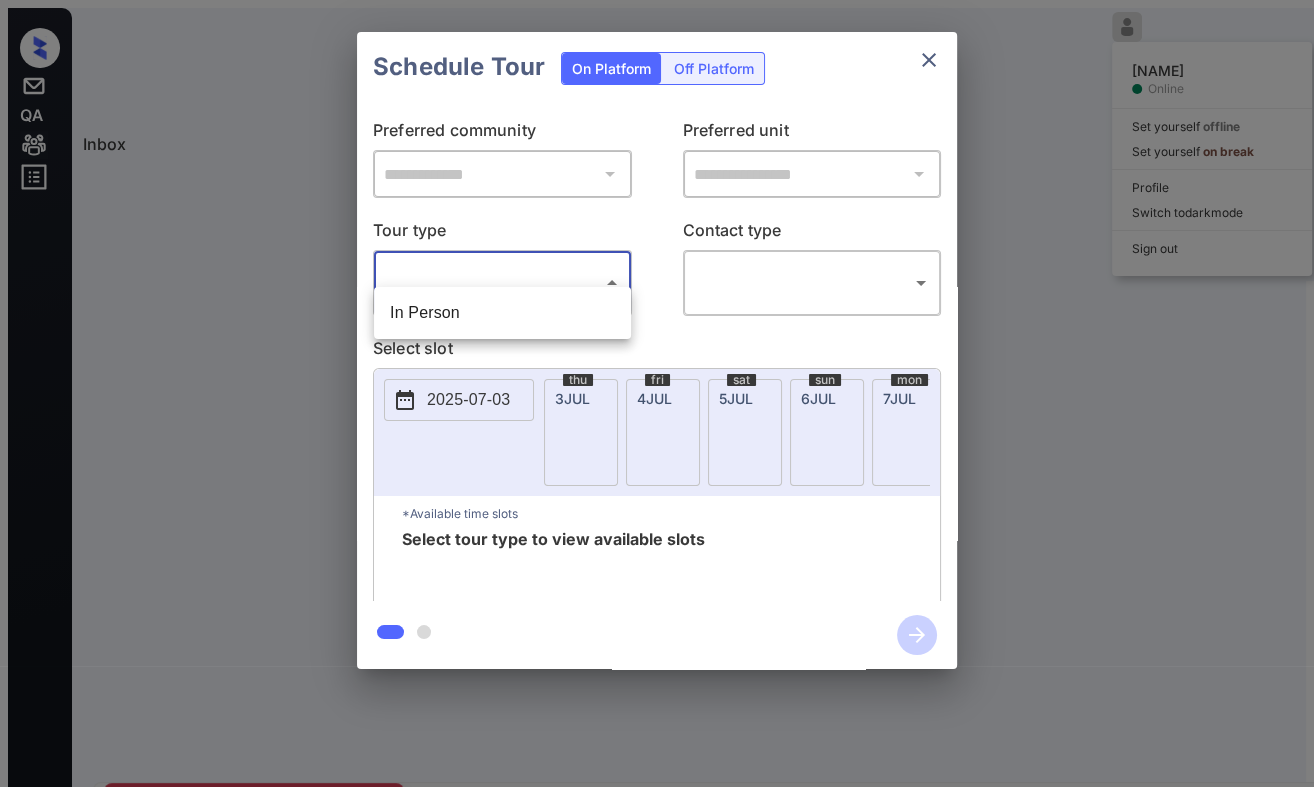 click at bounding box center [657, 393] 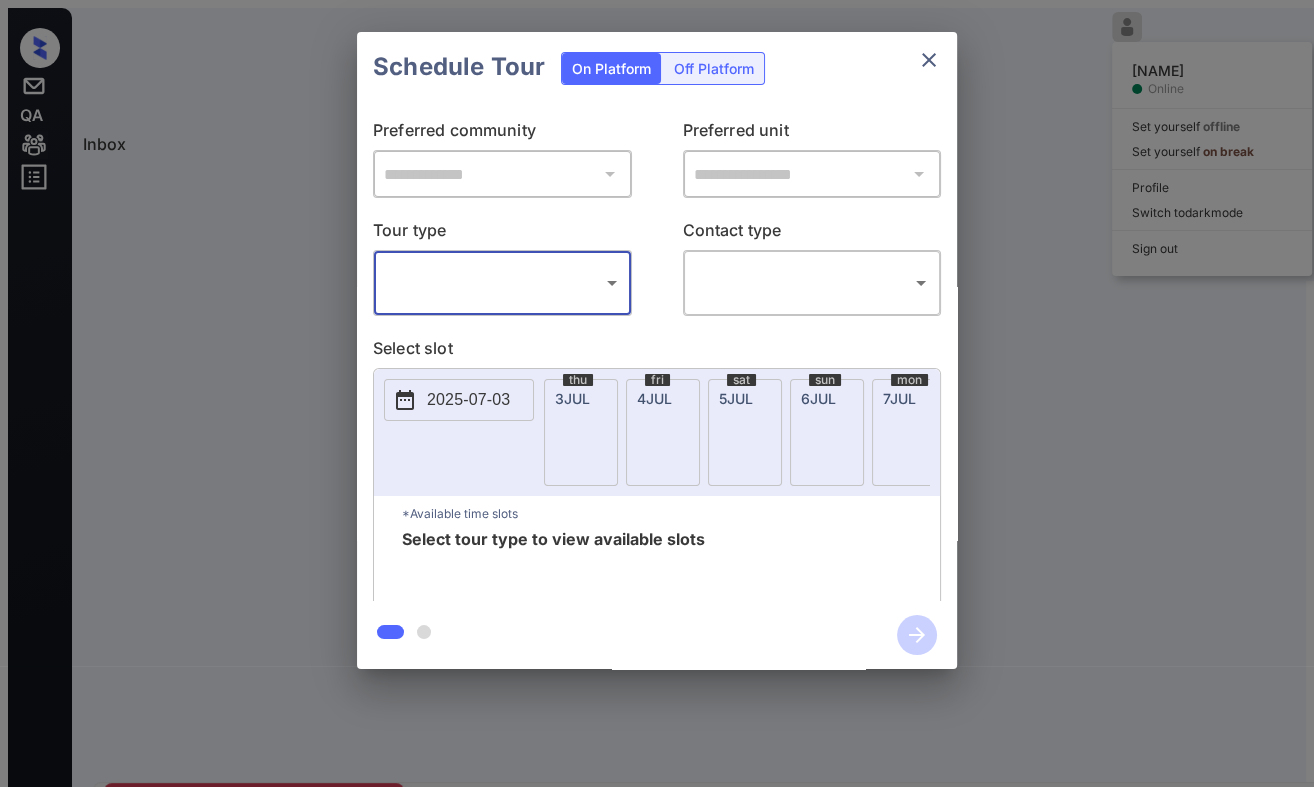 click at bounding box center (929, 60) 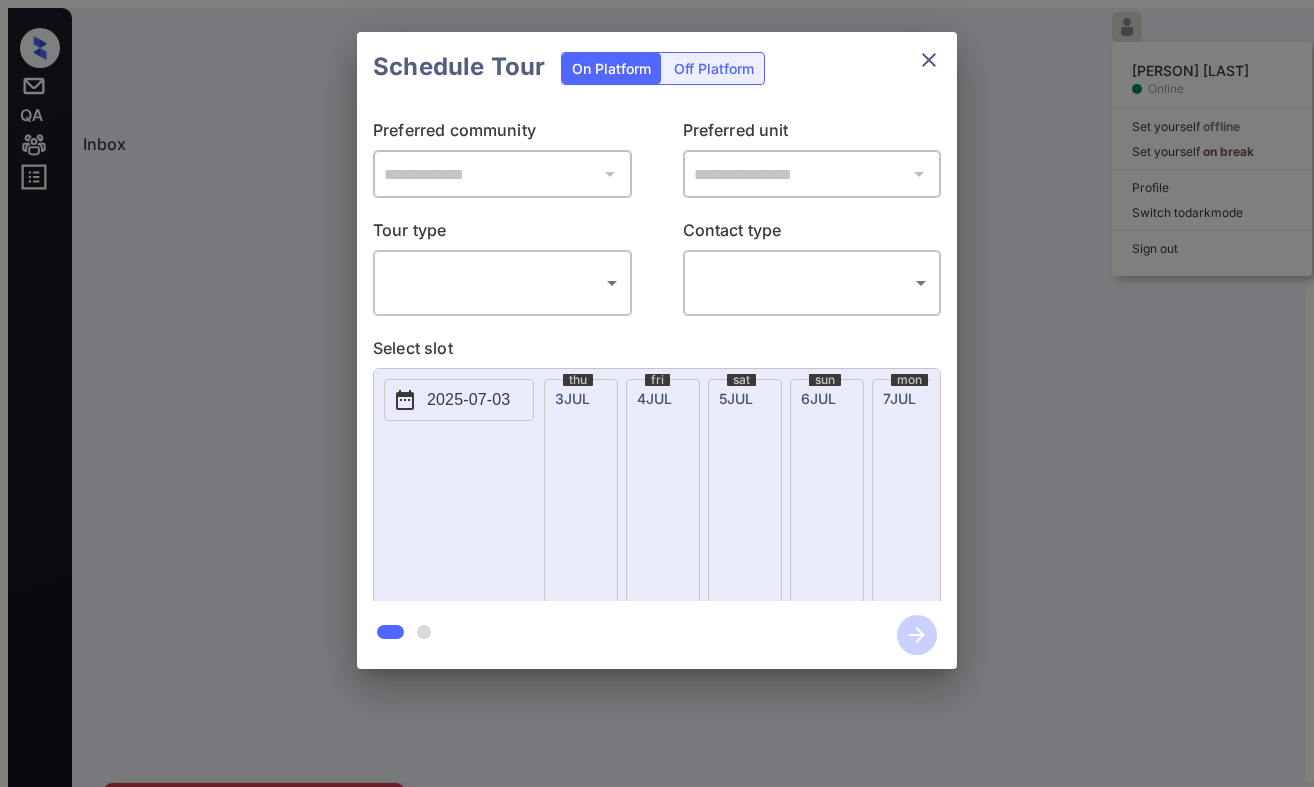 scroll, scrollTop: 0, scrollLeft: 0, axis: both 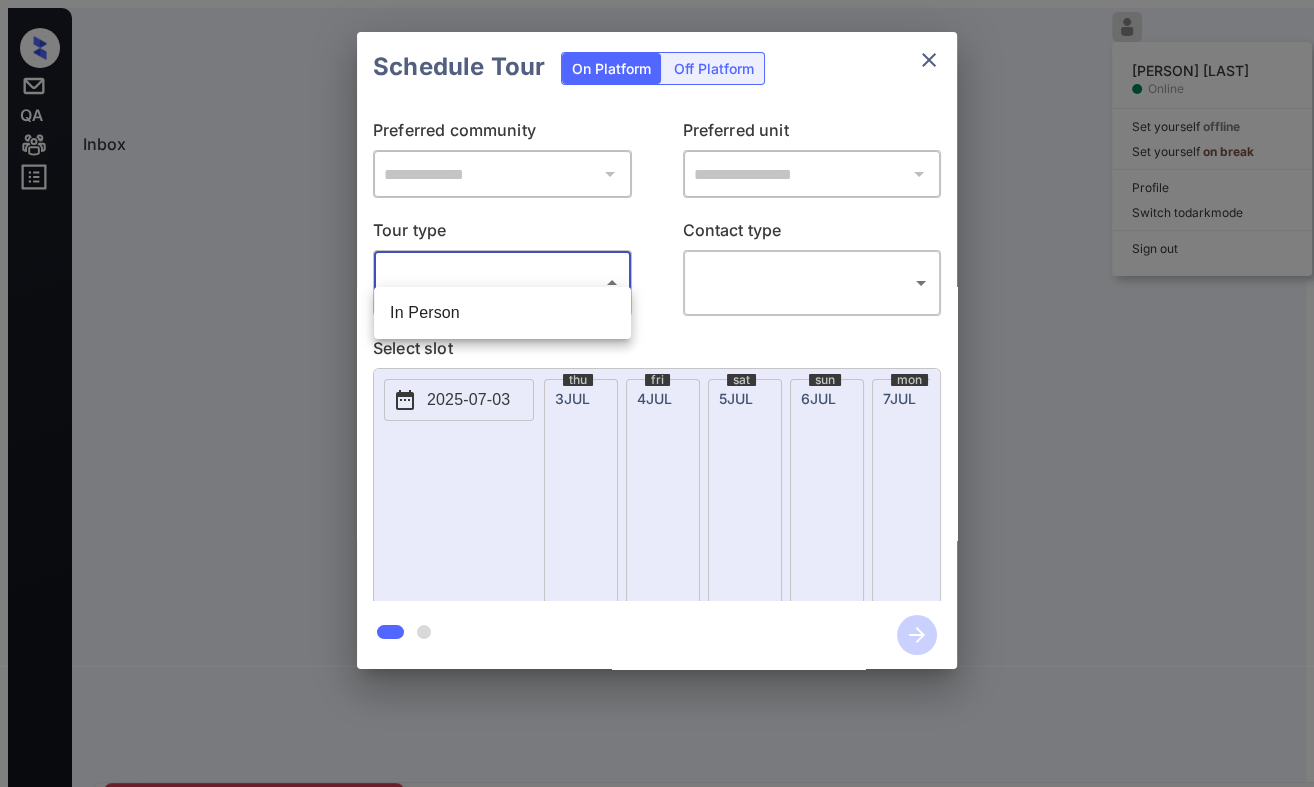 click on "Inbox Danielle Dela Cruz Online Set yourself   offline Set yourself   on break Profile Switch to  dark  mode Sign out Contacted Jul-03 12:39 pm   Lauren William... Union Channel  (Charney) Contacted Lost Lead Sentiment: Angry Upon sliding the acknowledgement:  Lead will move to lost stage. * ​ SMS and call option will be set to opt out. AFM will be turned off for the lead. Kelsey New Message Kelsey Notes Note: https://conversation.getzuma.com/6866d729001437c8f9deeaa5 - Paste this link into your browser to view Kelsey’s conversation with the prospect Jul 03, 2025 12:16 pm  Sync'd w  yardi K New Message Zuma Lead transferred to leasing agent: kelsey Jul 03, 2025 12:16 pm  Sync'd w  yardi Z New Message Agent Lead created via emailParser in Inbound stage. Jul 03, 2025 12:16 pm A New Message Agent AFM Request sent to Kelsey. Jul 03, 2025 12:16 pm A New Message Agent Notes Note: Structured Note:
Move In Date: 2025-07-03
Bedroom: 1
Jul 03, 2025 12:16 pm A New Message Kelsey From:   To:   laurenbwilliams@me.com" at bounding box center [657, 401] 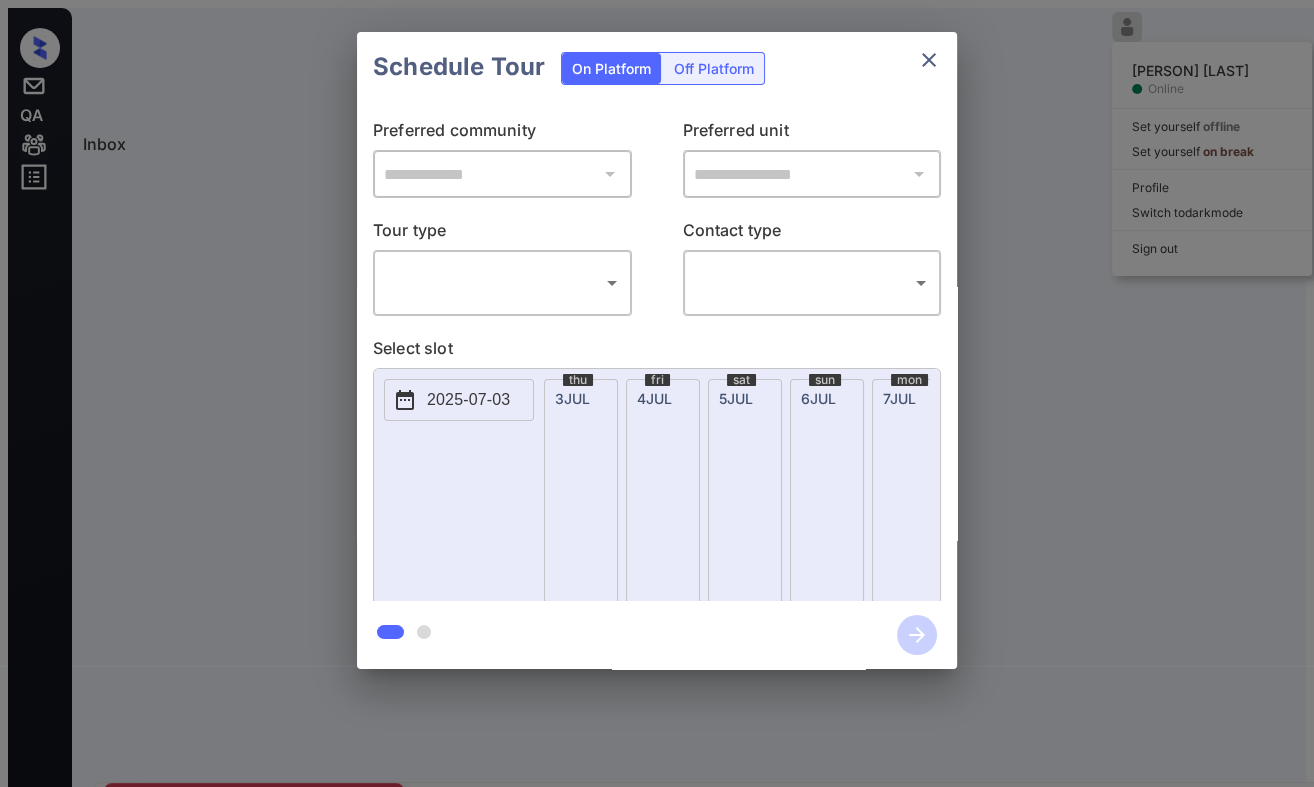 click on "**********" at bounding box center [657, 350] 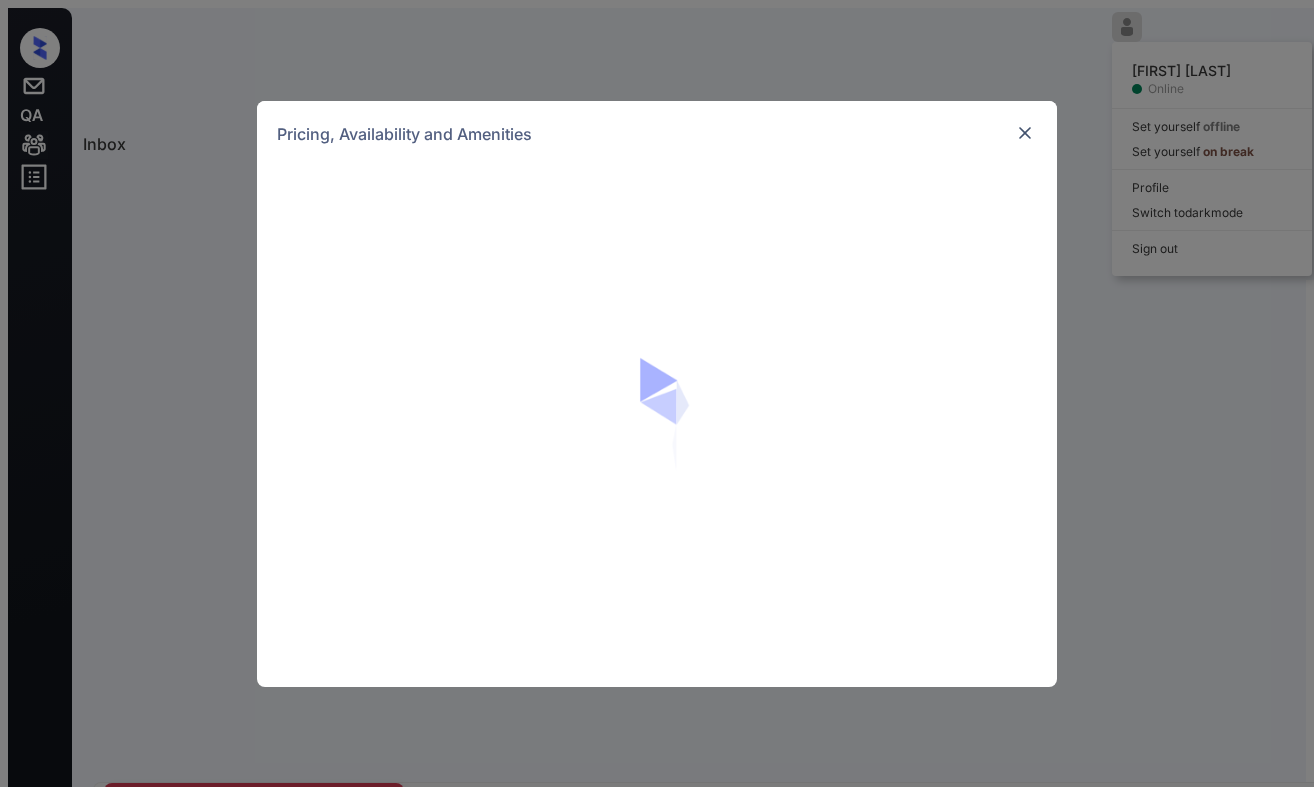 scroll, scrollTop: 0, scrollLeft: 0, axis: both 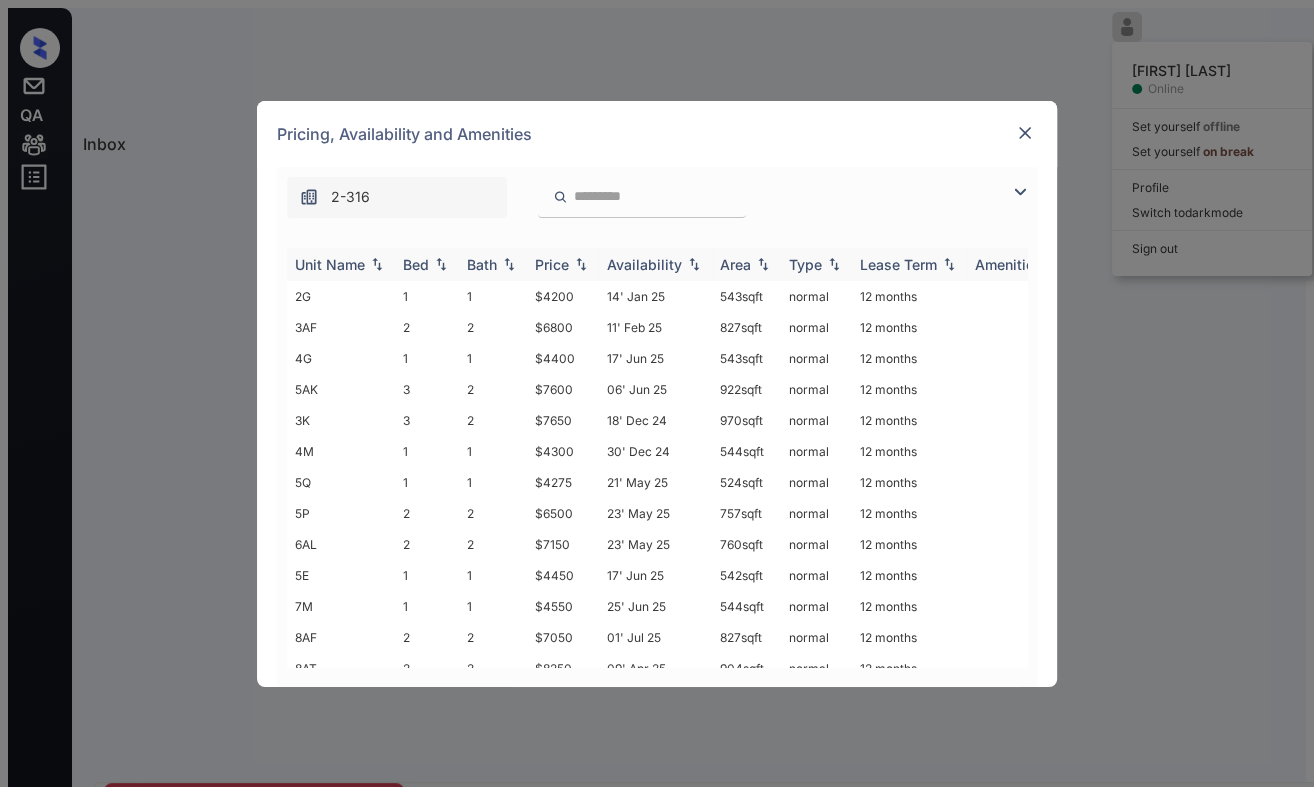 click on "Bed" at bounding box center [416, 264] 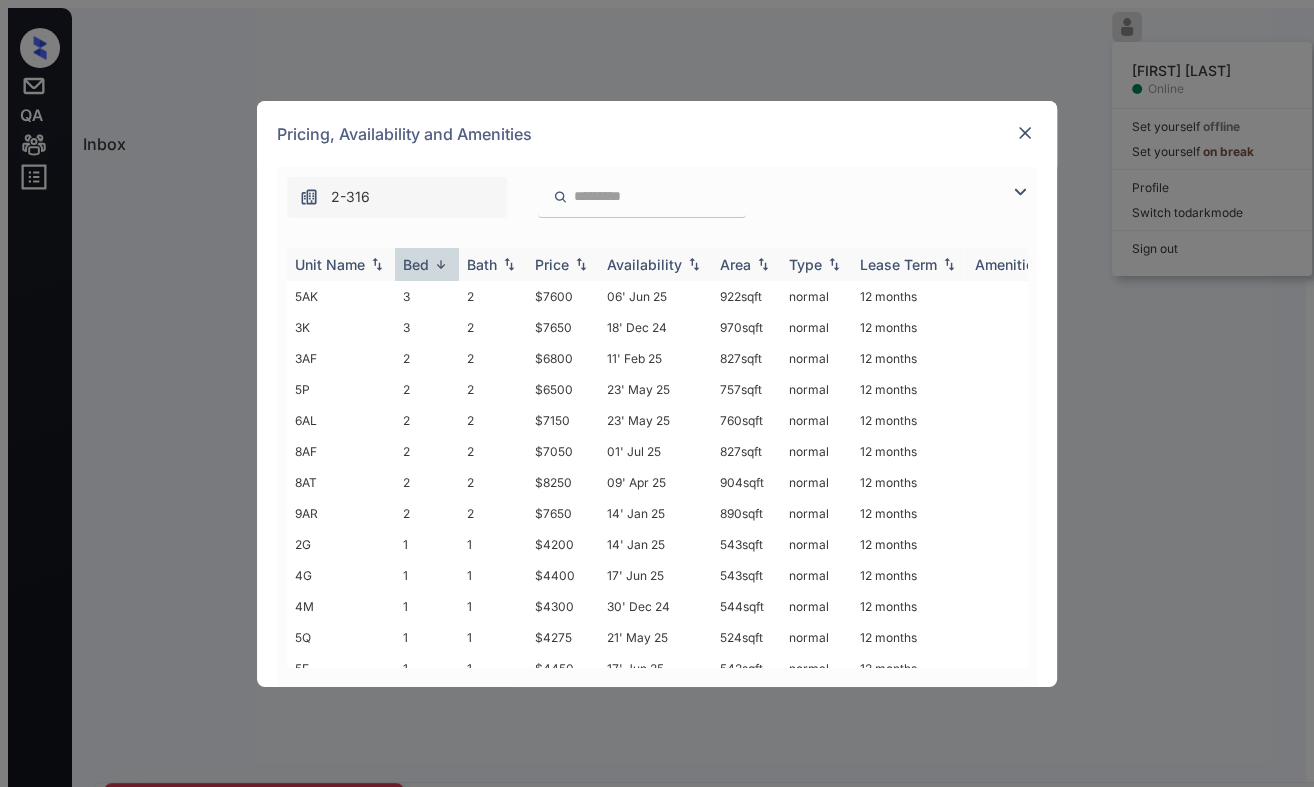 click on "Bed" at bounding box center (416, 264) 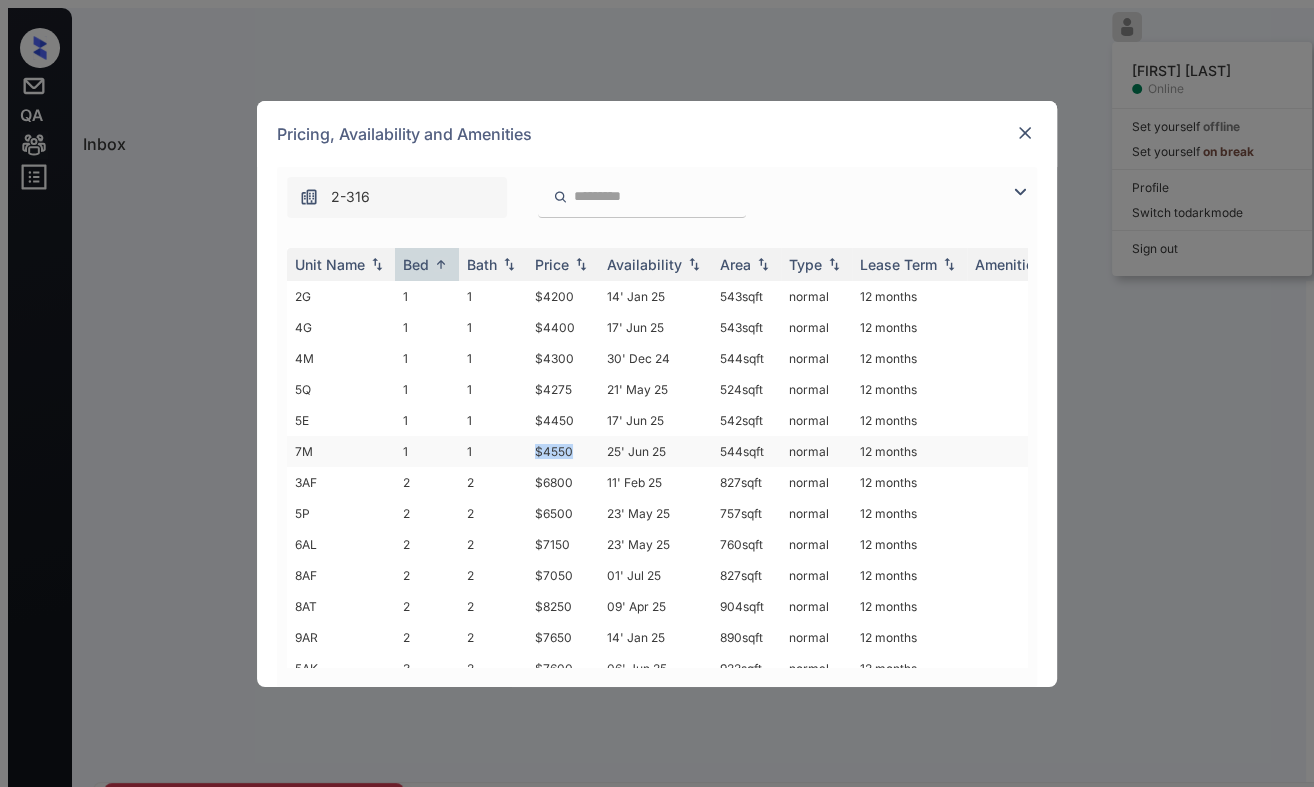drag, startPoint x: 528, startPoint y: 451, endPoint x: 568, endPoint y: 451, distance: 40 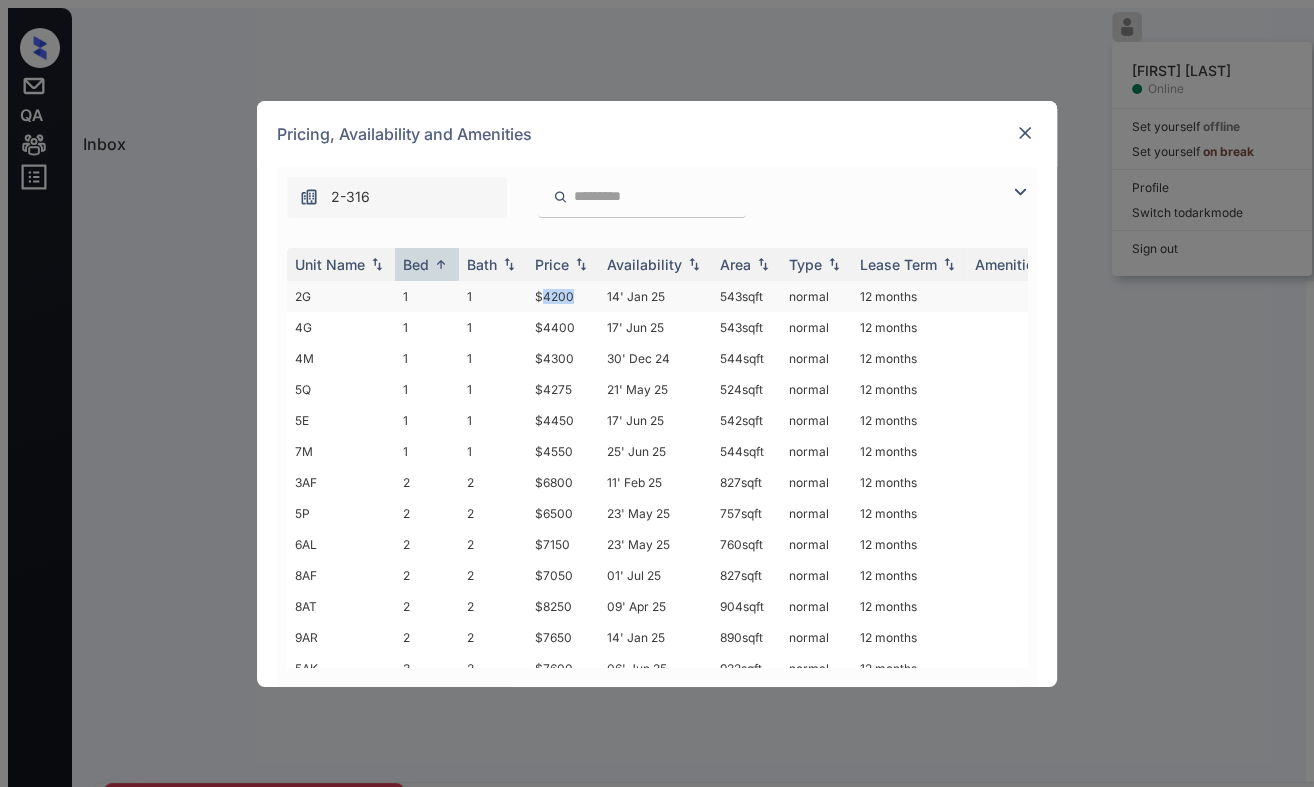 drag, startPoint x: 566, startPoint y: 291, endPoint x: 583, endPoint y: 291, distance: 17 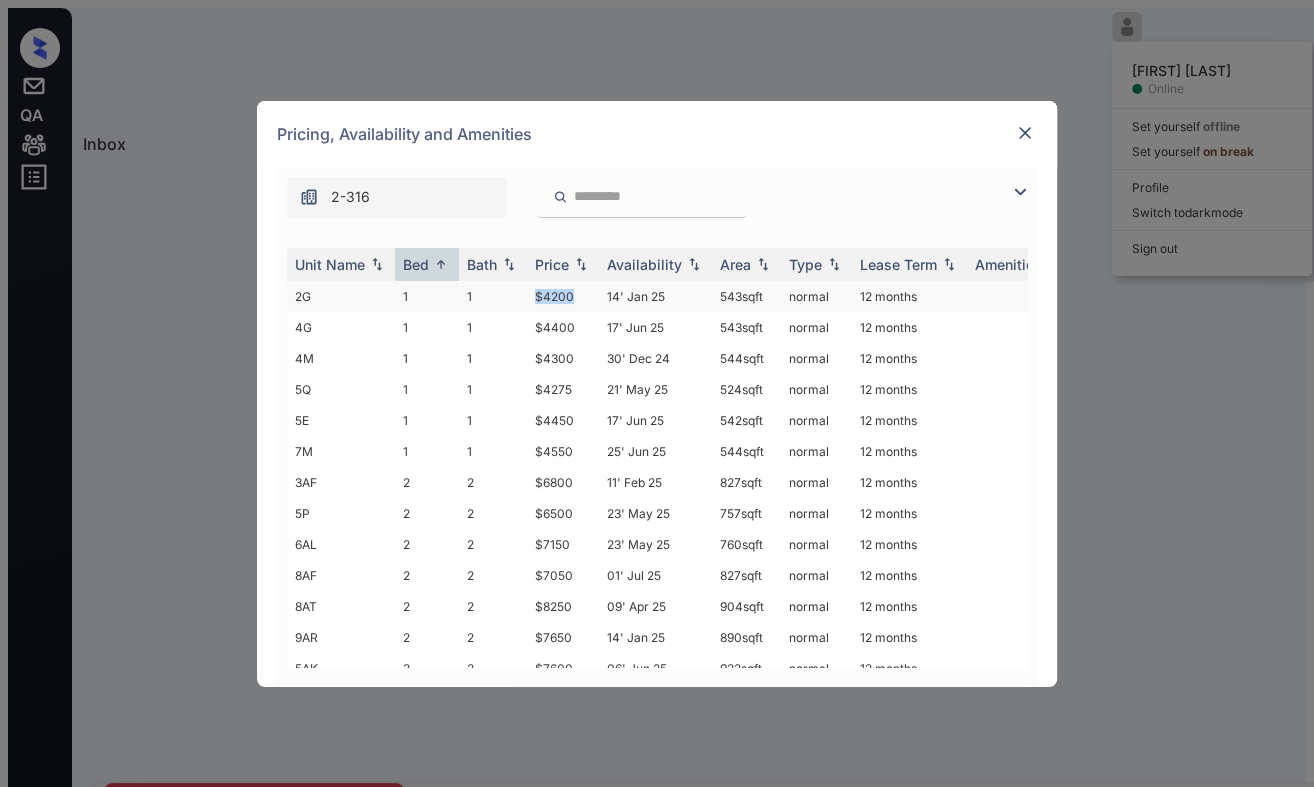 drag, startPoint x: 561, startPoint y: 292, endPoint x: 580, endPoint y: 292, distance: 19 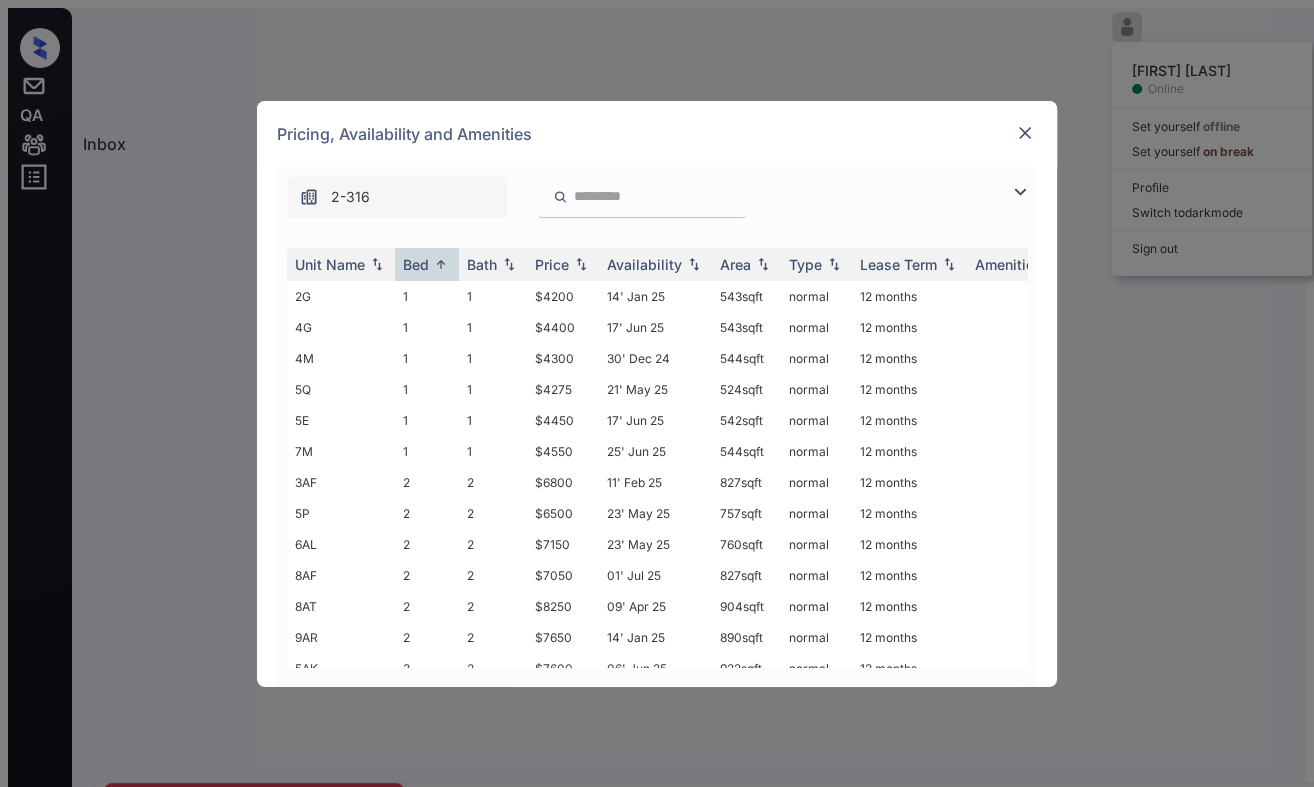 click on "**********" at bounding box center (657, 393) 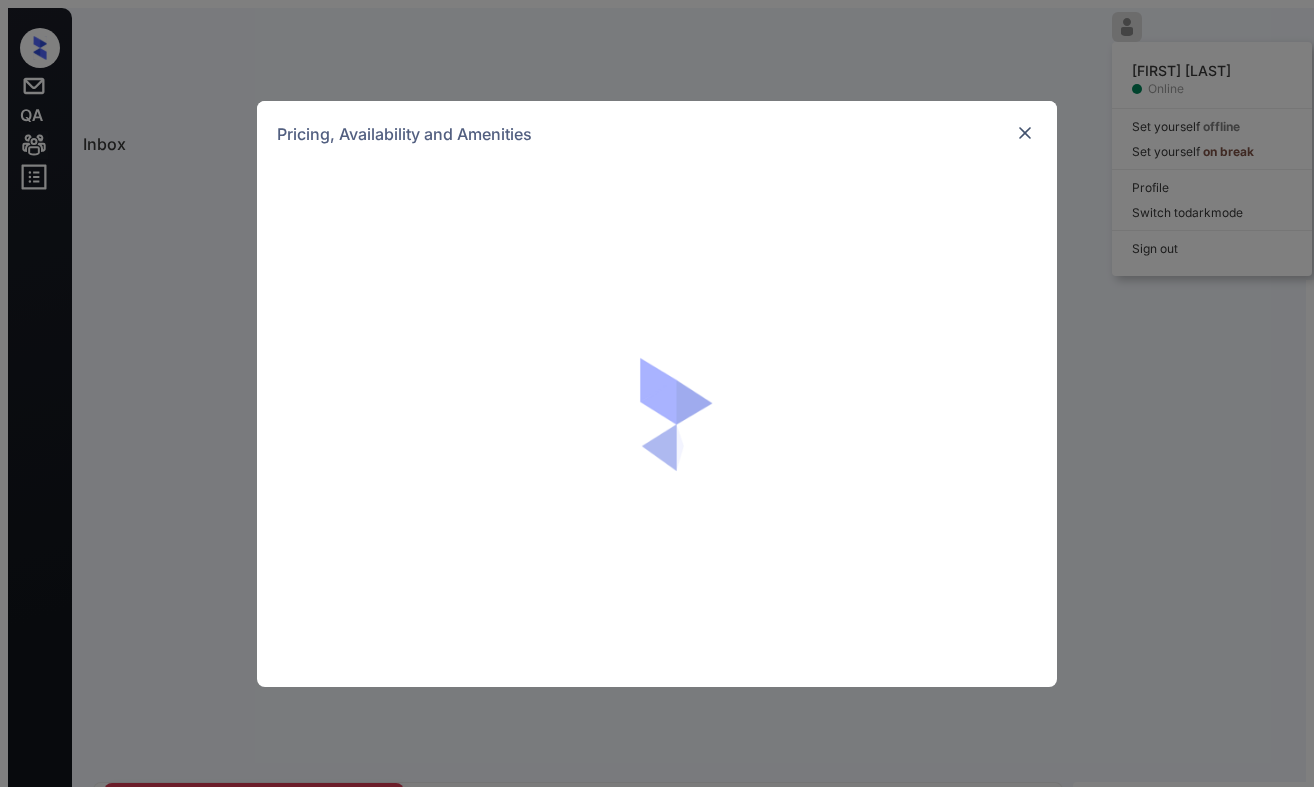 scroll, scrollTop: 0, scrollLeft: 0, axis: both 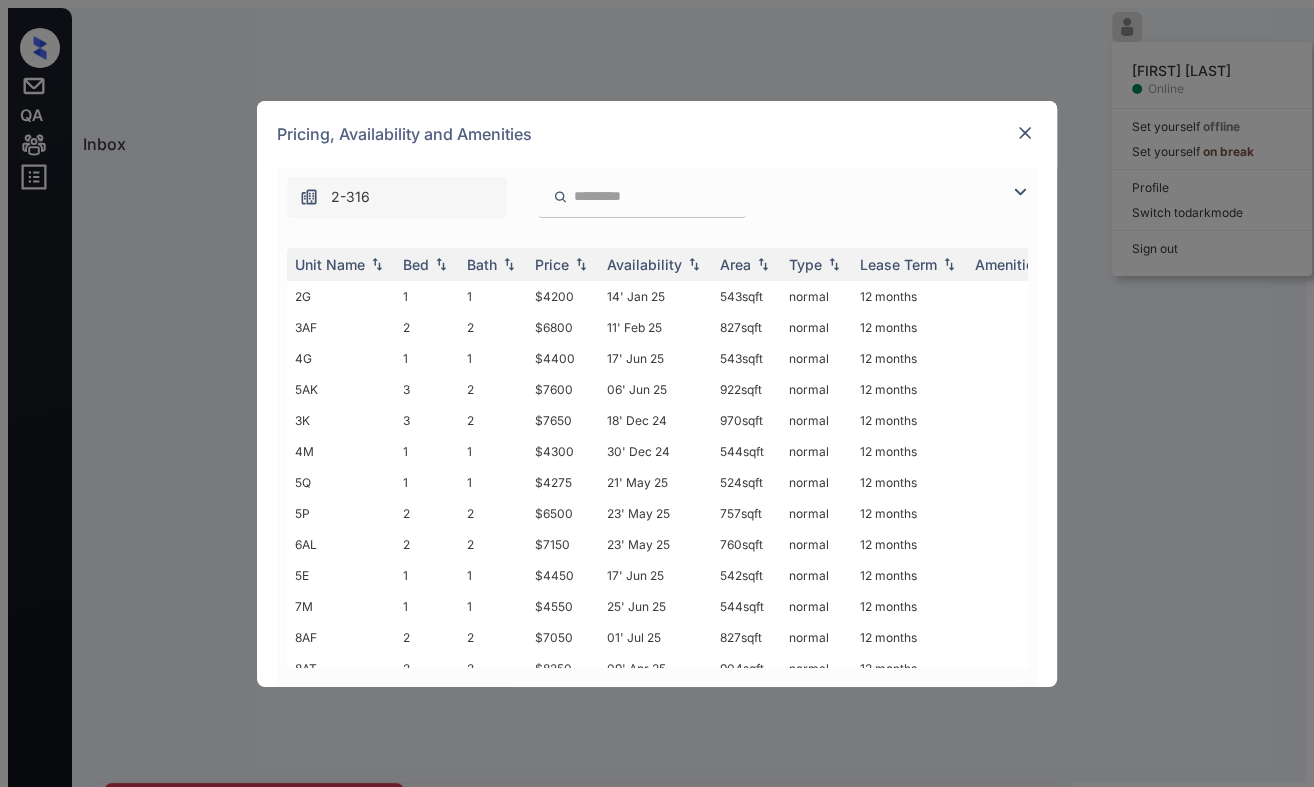 click at bounding box center (1025, 133) 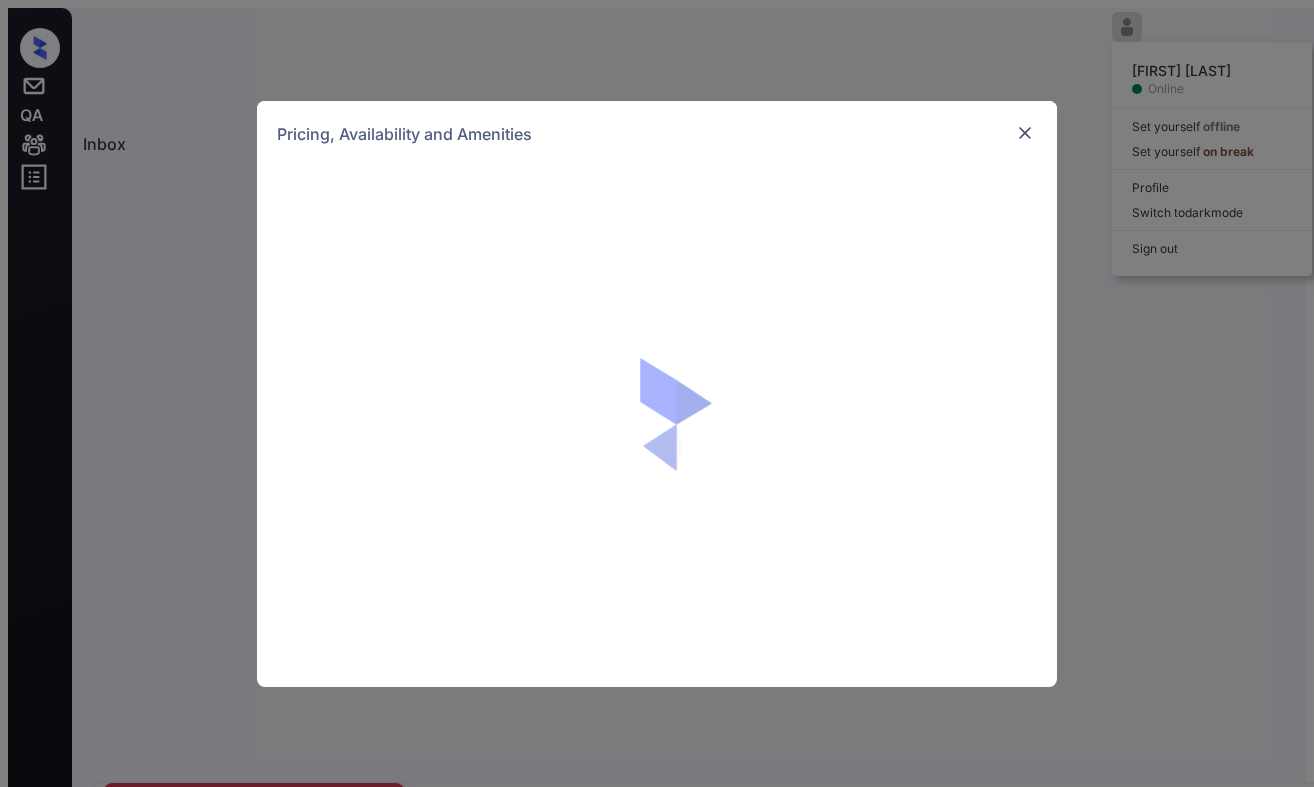 scroll, scrollTop: 0, scrollLeft: 0, axis: both 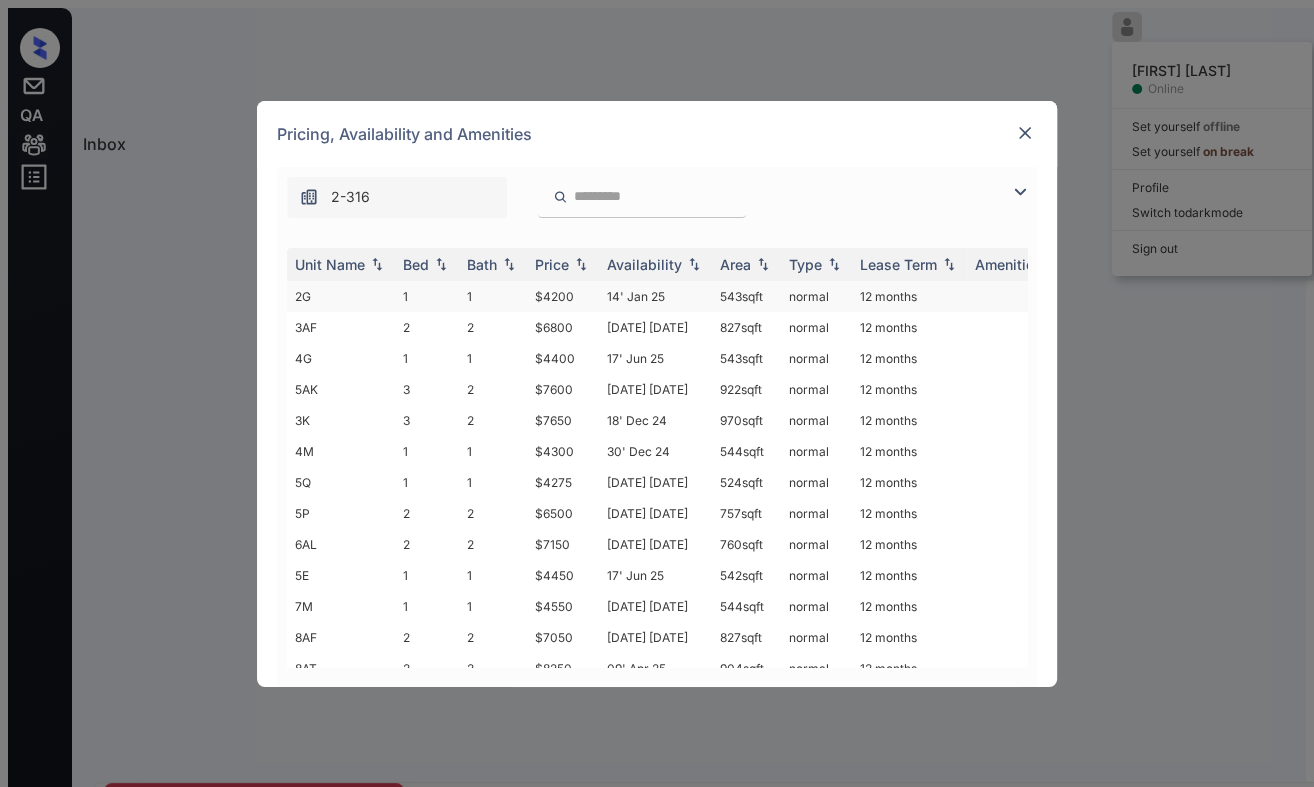 click on "1" at bounding box center [493, 296] 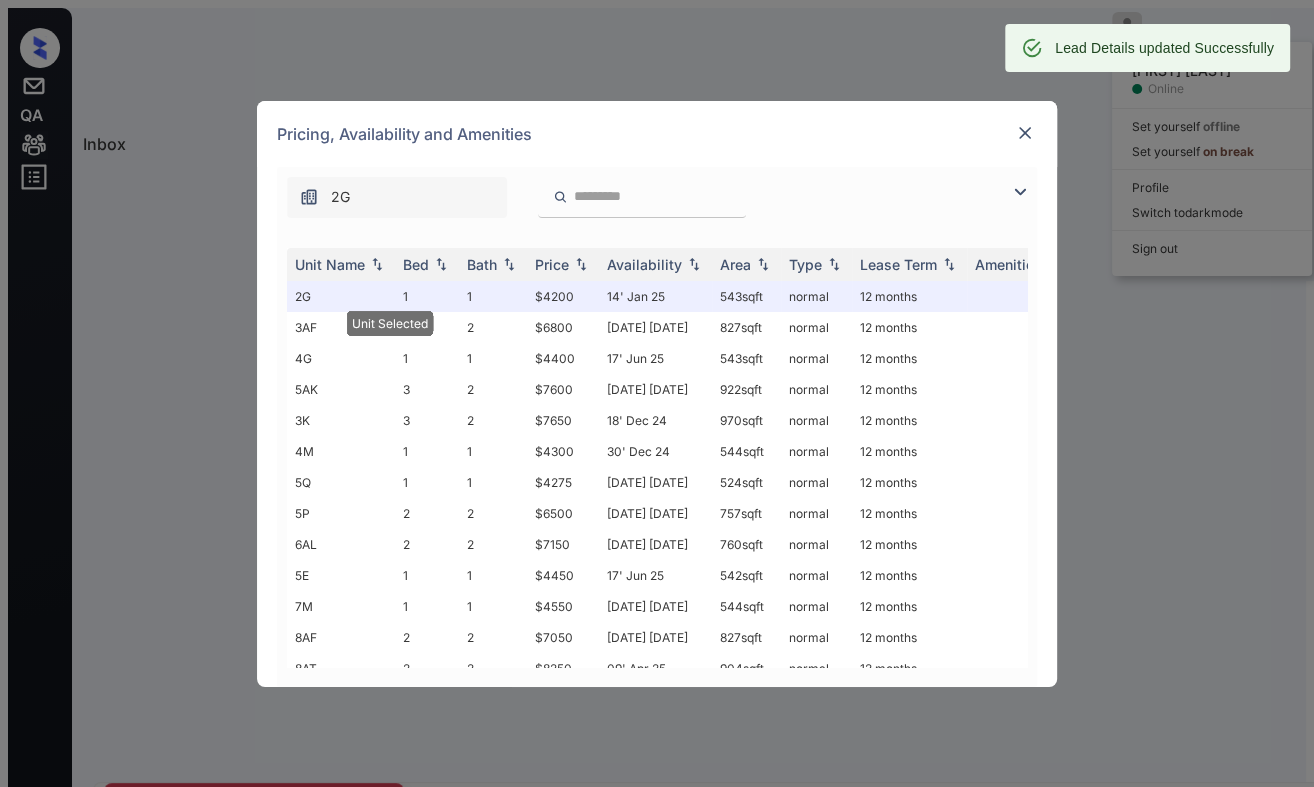 click at bounding box center (1025, 133) 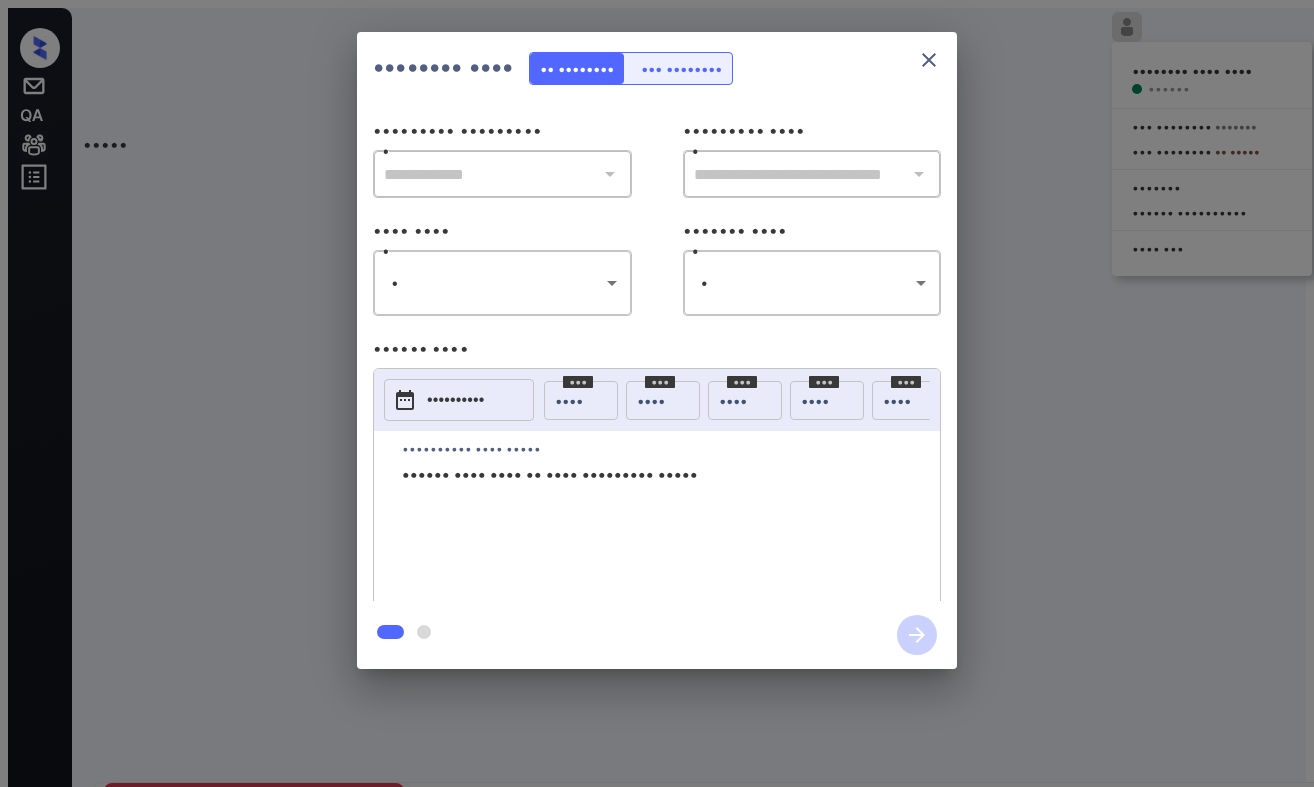 scroll, scrollTop: 0, scrollLeft: 0, axis: both 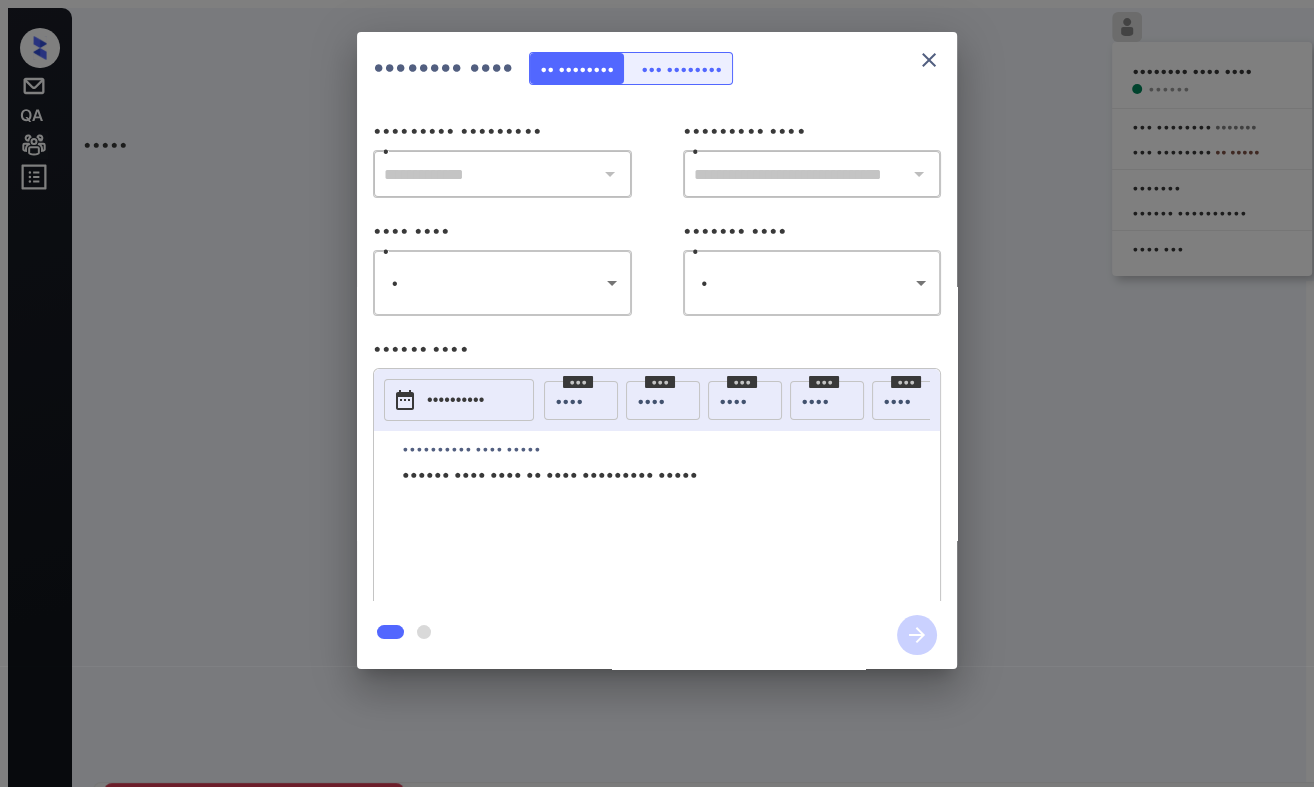 click on "••••• •••••••• •••• •••• •••••• ••• ••••••••   ••••••• ••• ••••••••   •• ••••• ••••••• •••••• ••  ••••  •••• •••• ••• ••••••••• •••••• ••••• ••   •••••• •••••••••• ••••• •••••••  ••••••••• ••••••••• •••• •••• •••••••••• ••••• •••• ••••••• ••• ••••••••••••••••  •••• •••• •••• •• •••• •••••• • • ••• ••• •••• •••••• •••• •• ••• •• ••• •••• ••• •••• •• •••••• ••• ••• ••• ••••• •••••• ••• ••••••• •••••• ••••• ••••• ••••••••••••••••••••••••••••••••••••••••••••••••••••••••• • ••••• •••• •••• •••• •••• ••••••• •• •••• •••••••• •••••••••••• •••• ••• •••••••• ••• ••• •••• ••••• ••  •••••• •  ••••• • ••• ••••••• •••• •••• ••••••••••• •• ••••••• •••••• •••••• ••• ••• •••• ••••• ••  •••••• •  ••••• • ••• ••••••• ••••• •••• ••••••• ••• ••••••••••• •• ••••••• •••••• ••• ••• •••• ••••• •• • ••• ••••••• ••••• ••• ••••••• •••• •• ••••••• ••• ••• •••• ••••• •• • ••• ••••••• ••••• ••••• ••••• •••••••••• •••••
•••• •• ••••• ••••••••••
•••••••• •
••• ••• •••• ••••• •• • ••• ••••••• •••••• •••••   •••   ••••••••••••••••••••••" at bounding box center (657, 401) 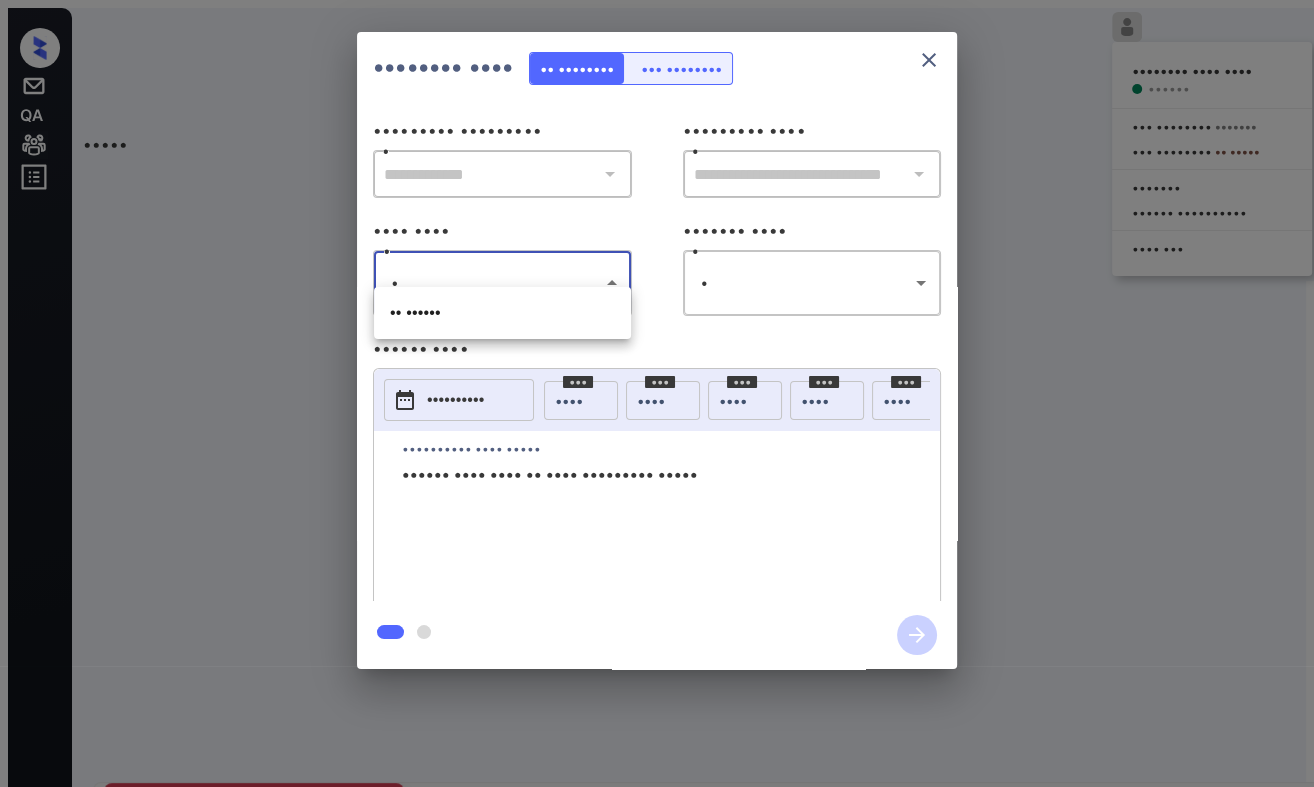 click on "•• ••••••" at bounding box center (502, 313) 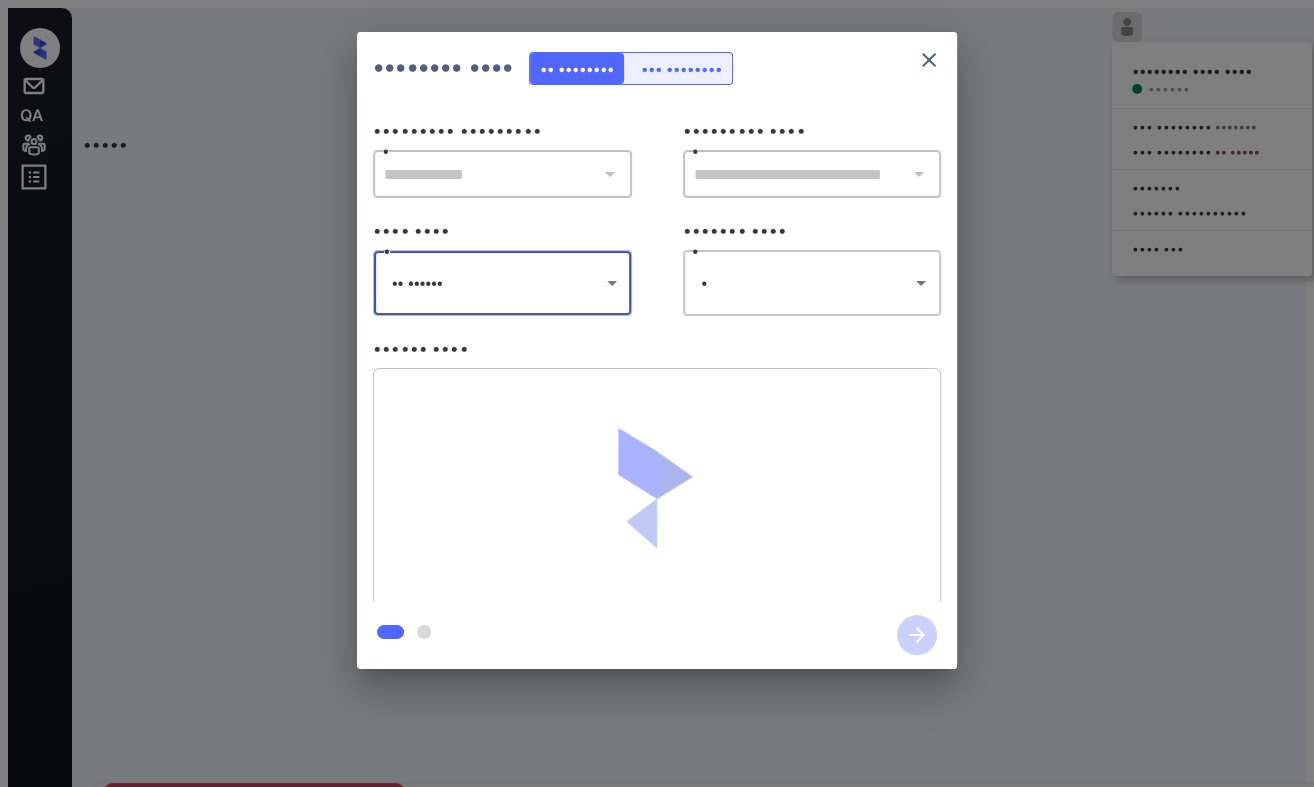 click on "••••• •••••••• •••• •••• •••••• ••• ••••••••   ••••••• ••• ••••••••   •• ••••• ••••••• •••••• ••  ••••  •••• •••• ••• ••••••••• •••••• ••••• ••   •••••• •••••••••• ••••• •••••••  ••••••••• ••••••••• •••• •••• •••••••••• ••••• •••• ••••••• ••• ••••••••••••••••  •••• •••• •••• •• •••• •••••• • • ••• ••• •••• •••••• •••• •• ••• •• ••• •••• ••• •••• •• •••••• ••• ••• ••• ••••• •••••• ••• ••••••• •••••• ••••• ••••• ••••••••••••••••••••••••••••••••••••••••••••••••••••••••• • ••••• •••• •••• •••• •••• ••••••• •• •••• •••••••• •••••••••••• •••• ••• •••••••• ••• ••• •••• ••••• ••  •••••• •  ••••• • ••• ••••••• •••• •••• ••••••••••• •• ••••••• •••••• •••••• ••• ••• •••• ••••• ••  •••••• •  ••••• • ••• ••••••• ••••• •••• ••••••• ••• ••••••••••• •• ••••••• •••••• ••• ••• •••• ••••• •• • ••• ••••••• ••••• ••• ••••••• •••• •• ••••••• ••• ••• •••• ••••• •• • ••• ••••••• ••••• ••••• ••••• •••••••••• •••••
•••• •• ••••• ••••••••••
•••••••• •
••• ••• •••• ••••• •• • ••• ••••••• •••••• •••••   •••   ••••••••••••••••••••••" at bounding box center [657, 401] 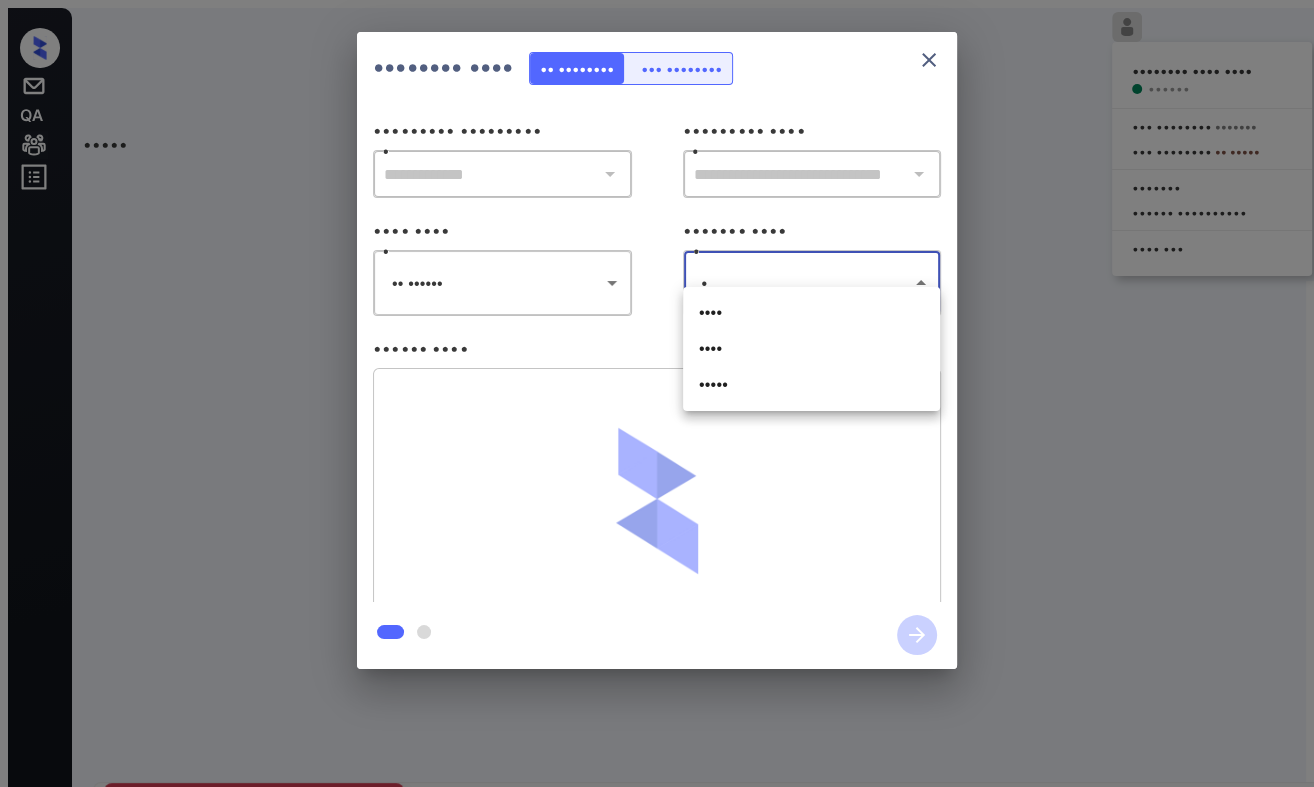 click on "••••" at bounding box center (811, 349) 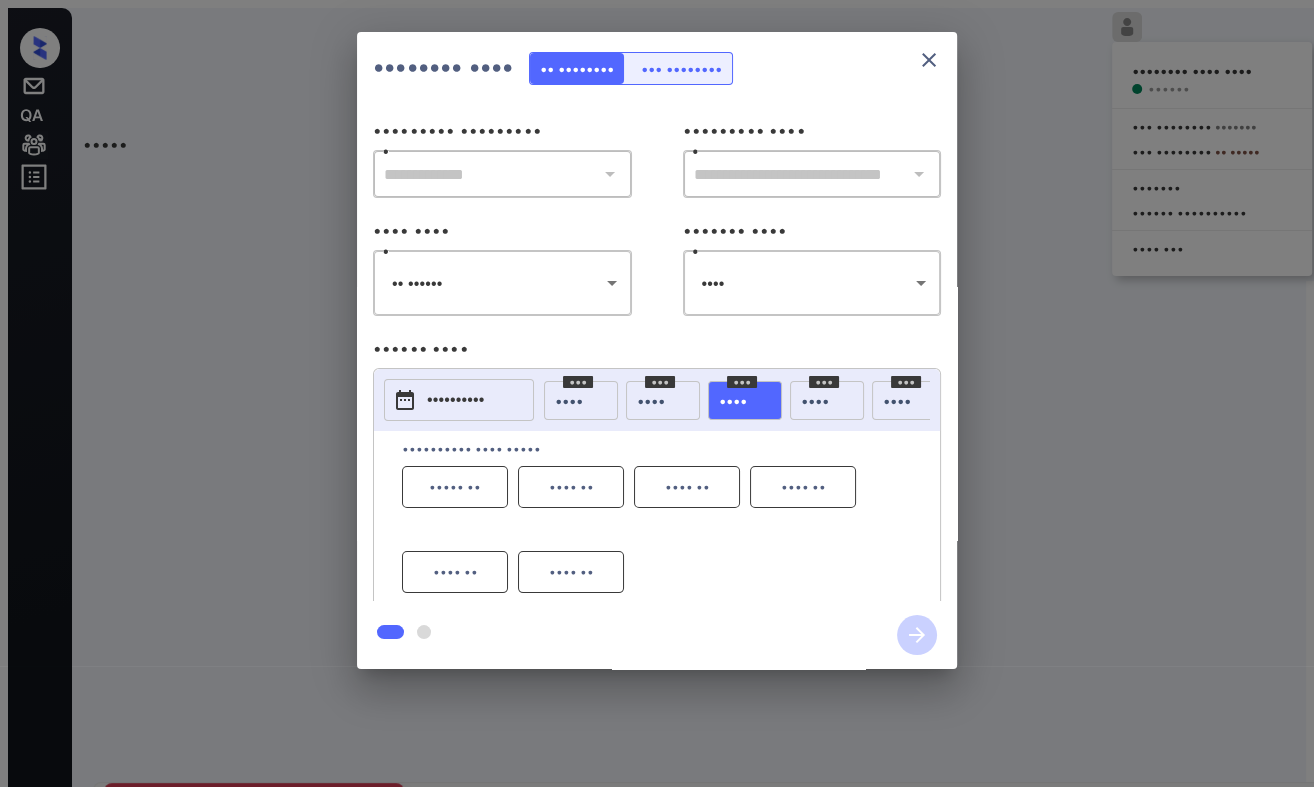 drag, startPoint x: 450, startPoint y: 473, endPoint x: 620, endPoint y: 483, distance: 170.29387 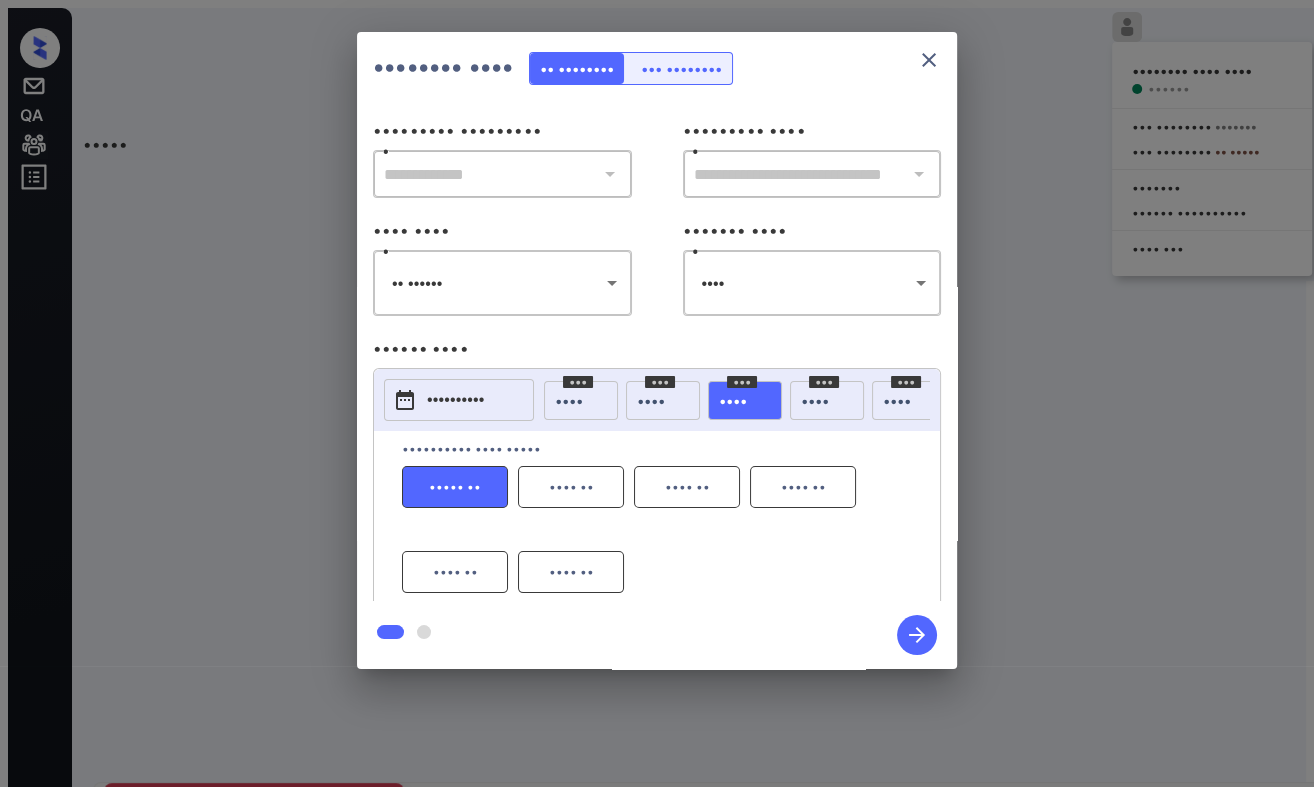 click at bounding box center [917, 635] 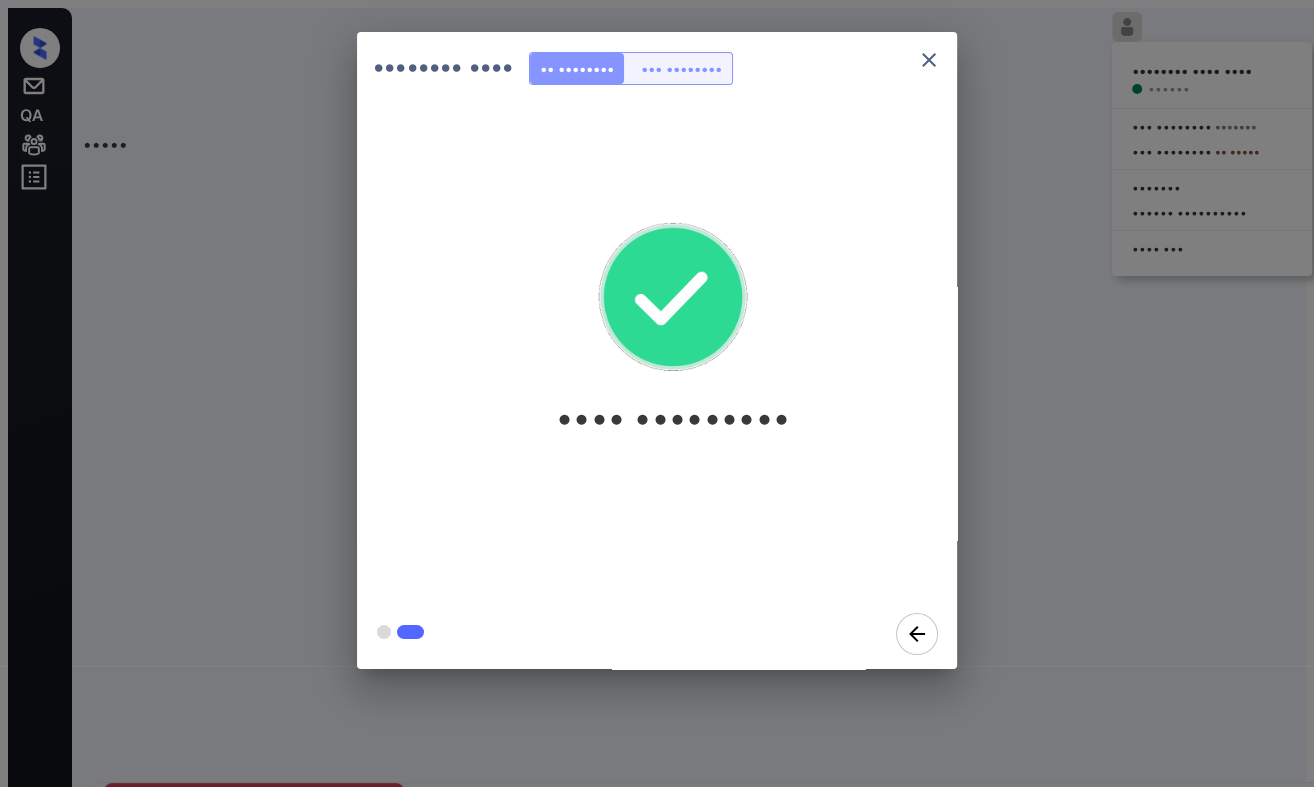 click on "•••••••• •••• •• •••••••• ••• •••••••• •••• •••••••••" at bounding box center (657, 350) 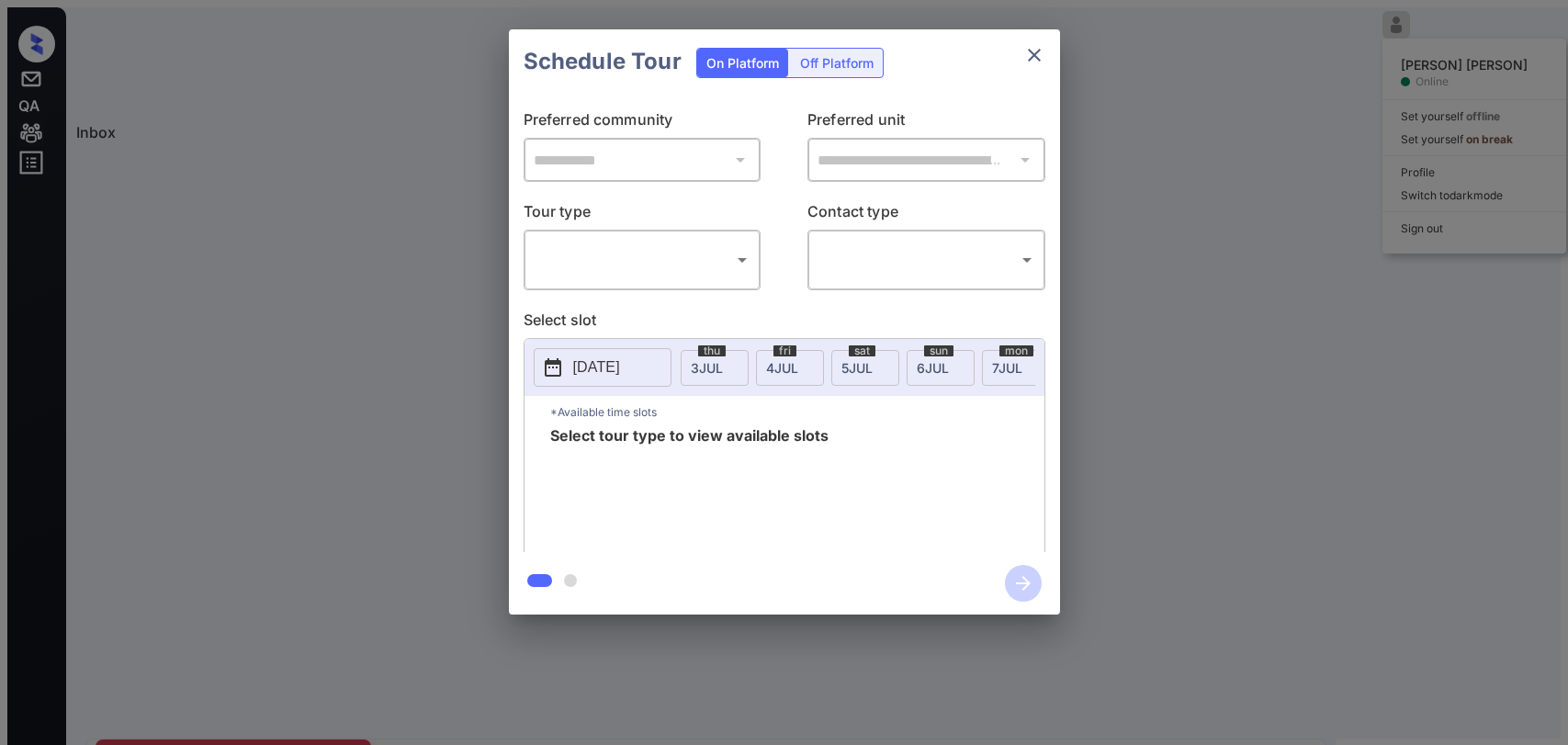 scroll, scrollTop: 0, scrollLeft: 0, axis: both 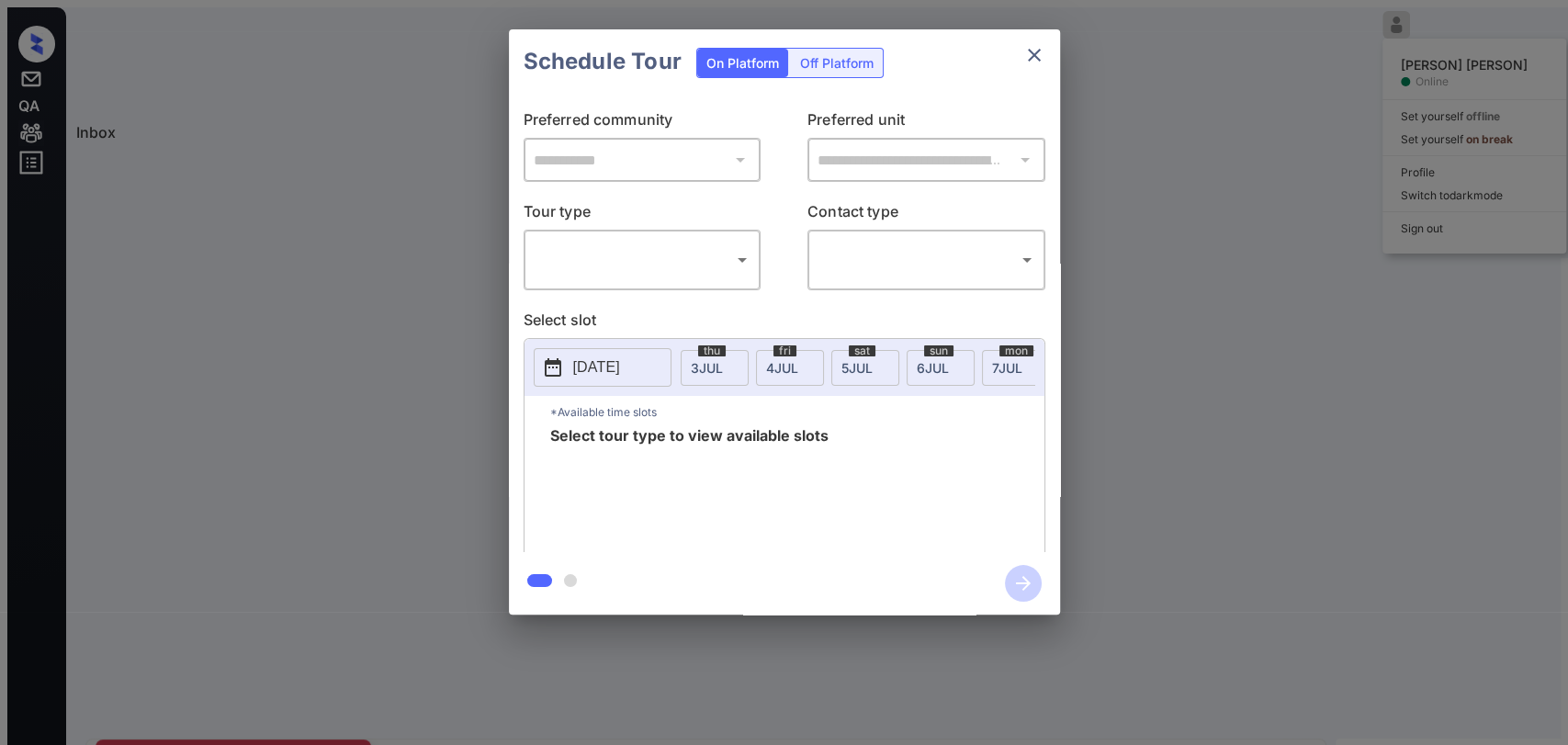 click on "Inbox Danielle Dela Cruz Online Set yourself   offline Set yourself   on break Profile Switch to  dark  mode Sign out Contacted Jul-03 01:04 pm   Shaina Montgom... Laurel View  (Arlington Prop...) Contacted Lost Lead Sentiment: Angry Upon sliding the acknowledgement:  Lead will move to lost stage. * ​ SMS and call option will be set to opt out. AFM will be turned off for the lead. Kelsey New Message Agent Lead created via webhook in Inbound stage. Jul 03, 2025 11:58 am A New Message Zuma Lead transferred to leasing agent: kelsey Jul 03, 2025 11:58 am  Sync'd w  knock Z New Message Agent AFM Request sent to Kelsey. Jul 03, 2025 11:58 am A New Message Agent Notes Note: Structured Note:
Move In Date: 2025-10-31
Jul 03, 2025 11:58 am A New Message Kelsey Lead Details Updated
Move In Date:  31-10-2025
Jul 03, 2025 11:58 am K New Message Kelsey From:   arlington-laurelview@communications.getzuma.com To:   sarob77@gmail.com Hi Shaina,       Best,   Kelsey   Laurel View . Read More Jul 03, 2025 11:59 am   K" at bounding box center (784, 379) 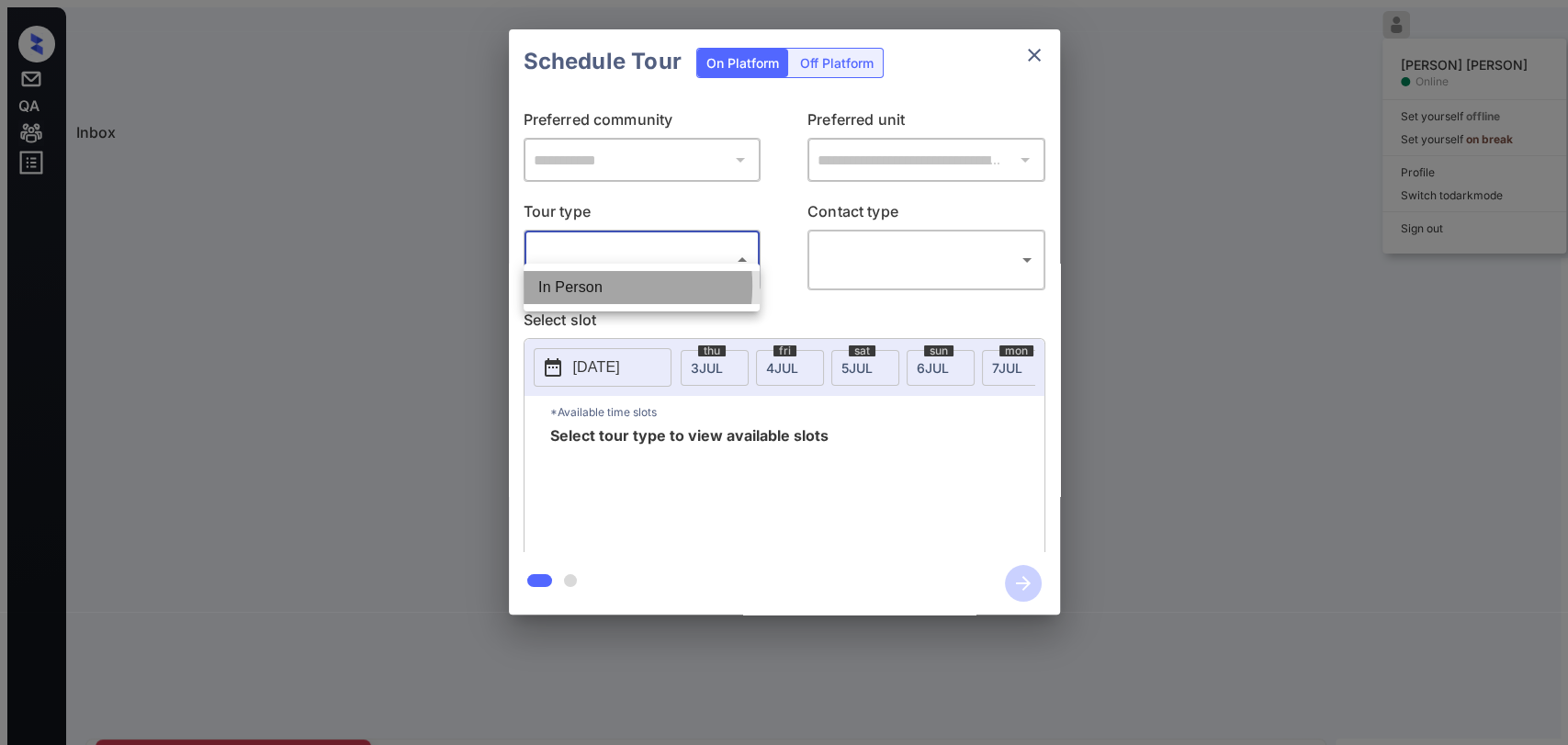 click on "In Person" at bounding box center [641, 288] 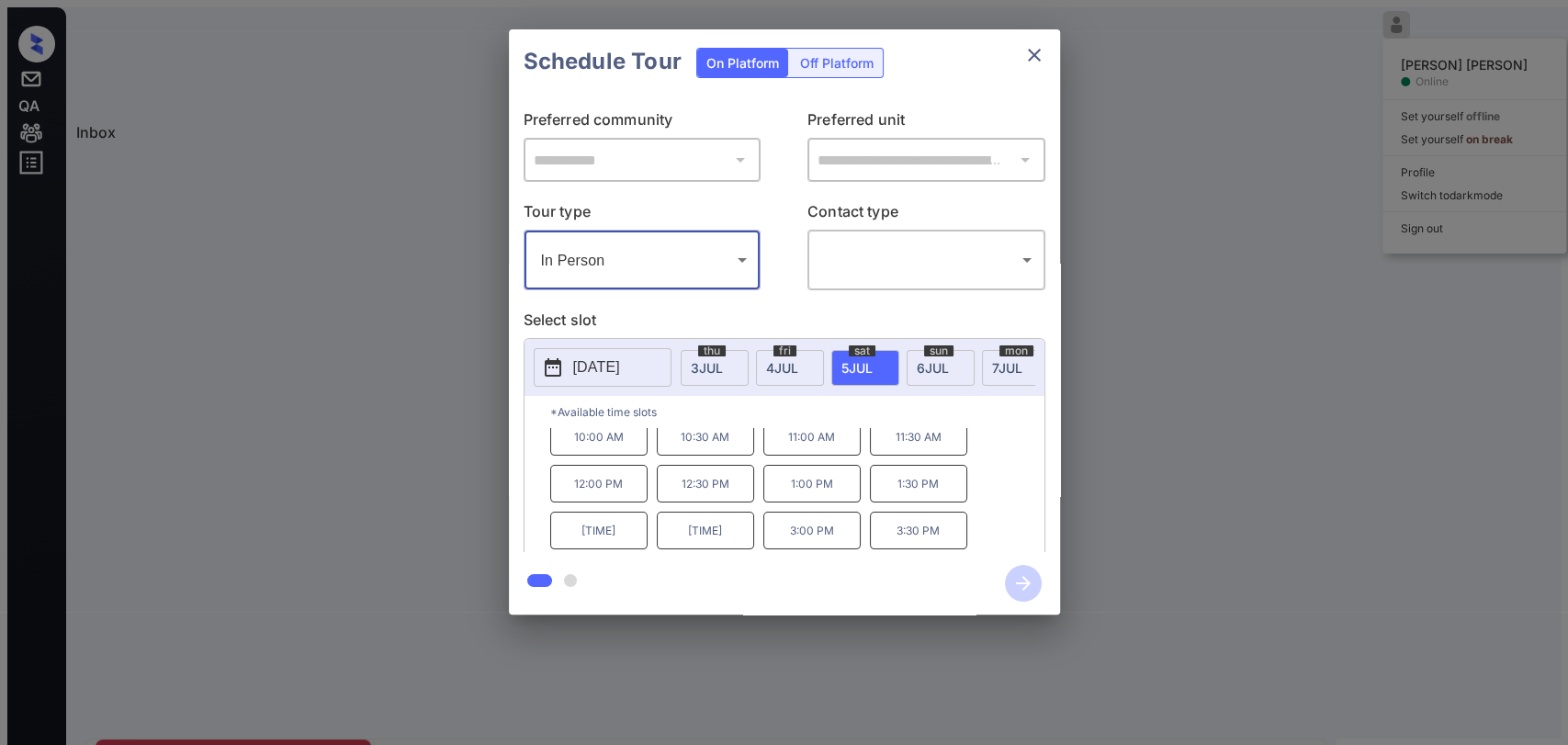 scroll, scrollTop: 0, scrollLeft: 0, axis: both 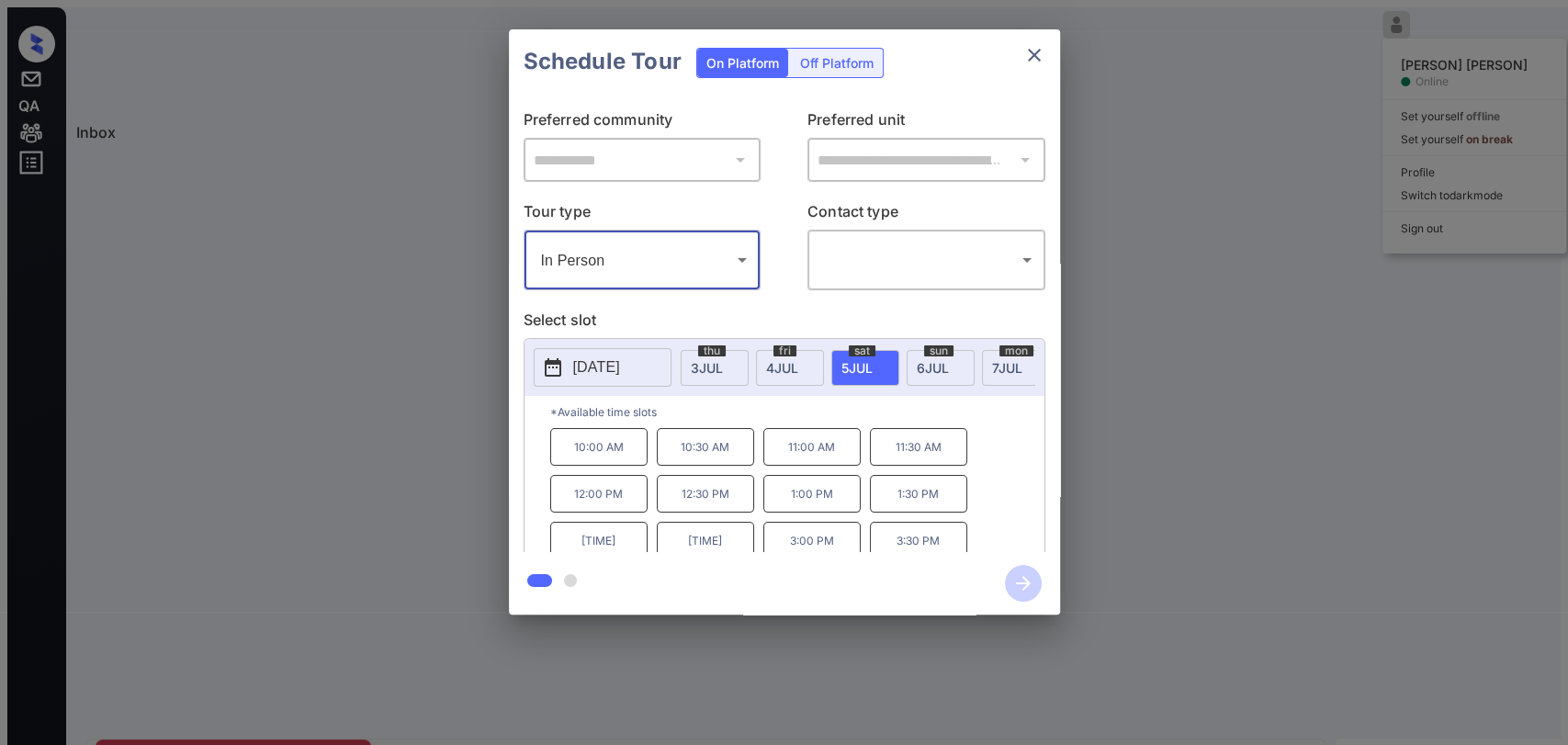 click at bounding box center (1034, 55) 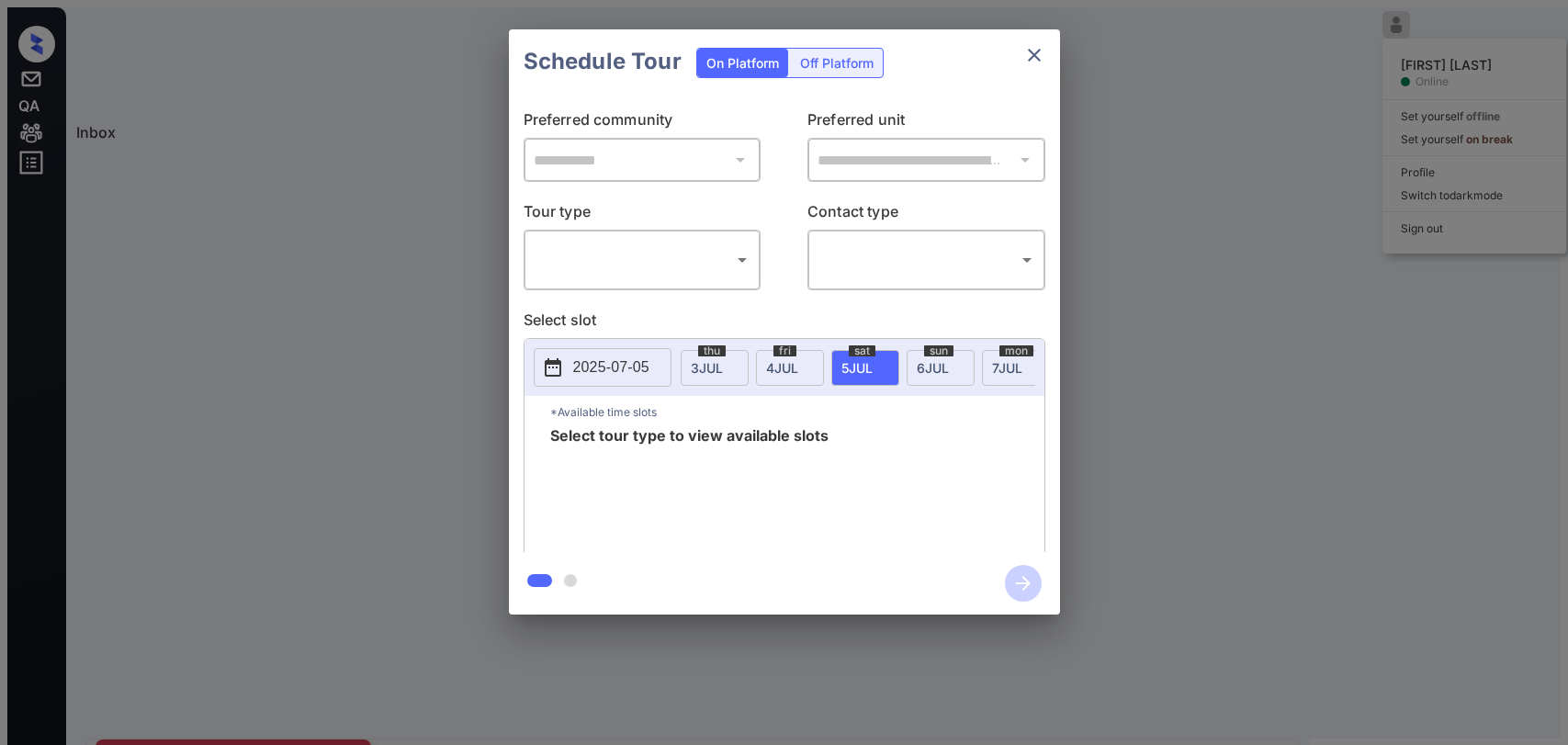 scroll, scrollTop: 0, scrollLeft: 0, axis: both 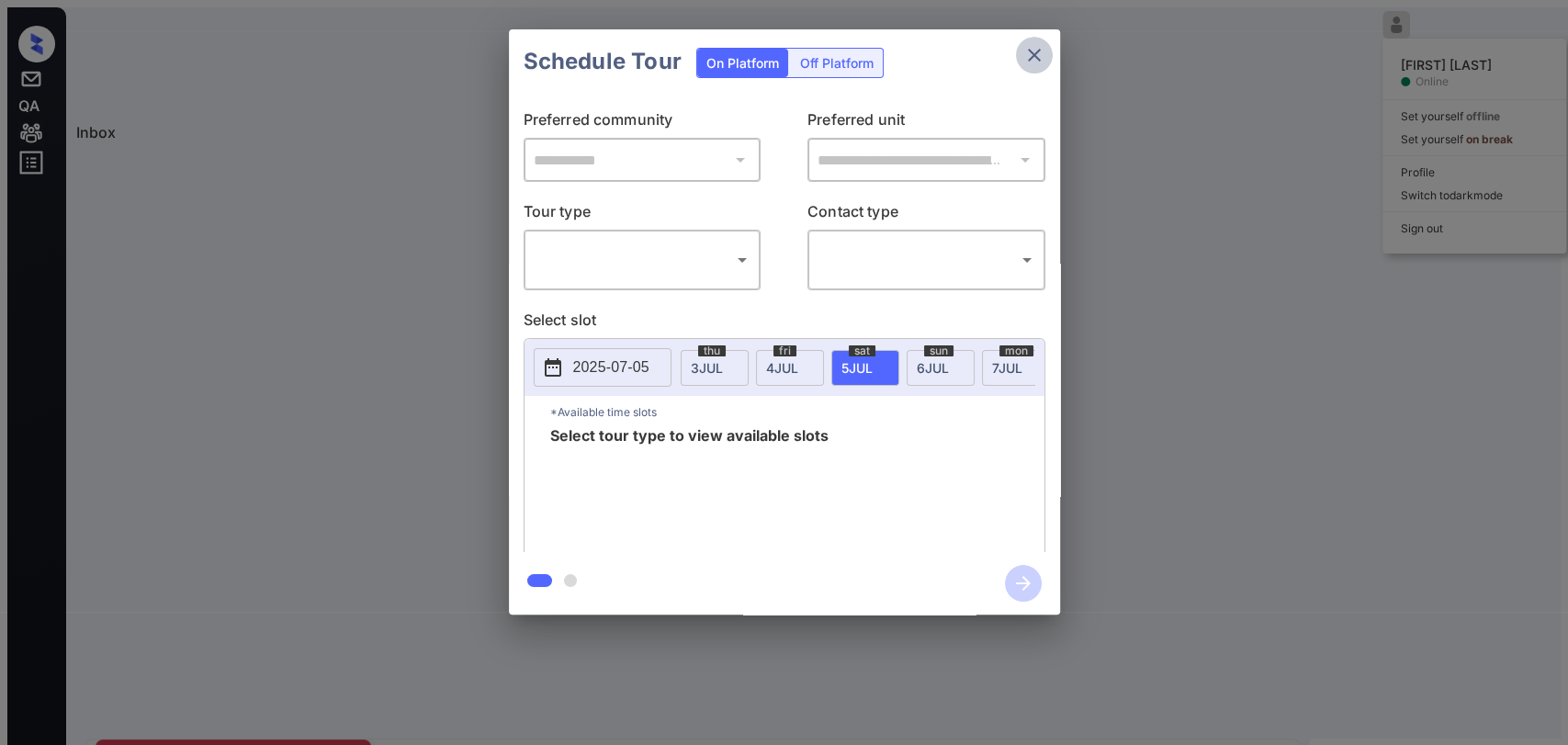 click at bounding box center (1034, 55) 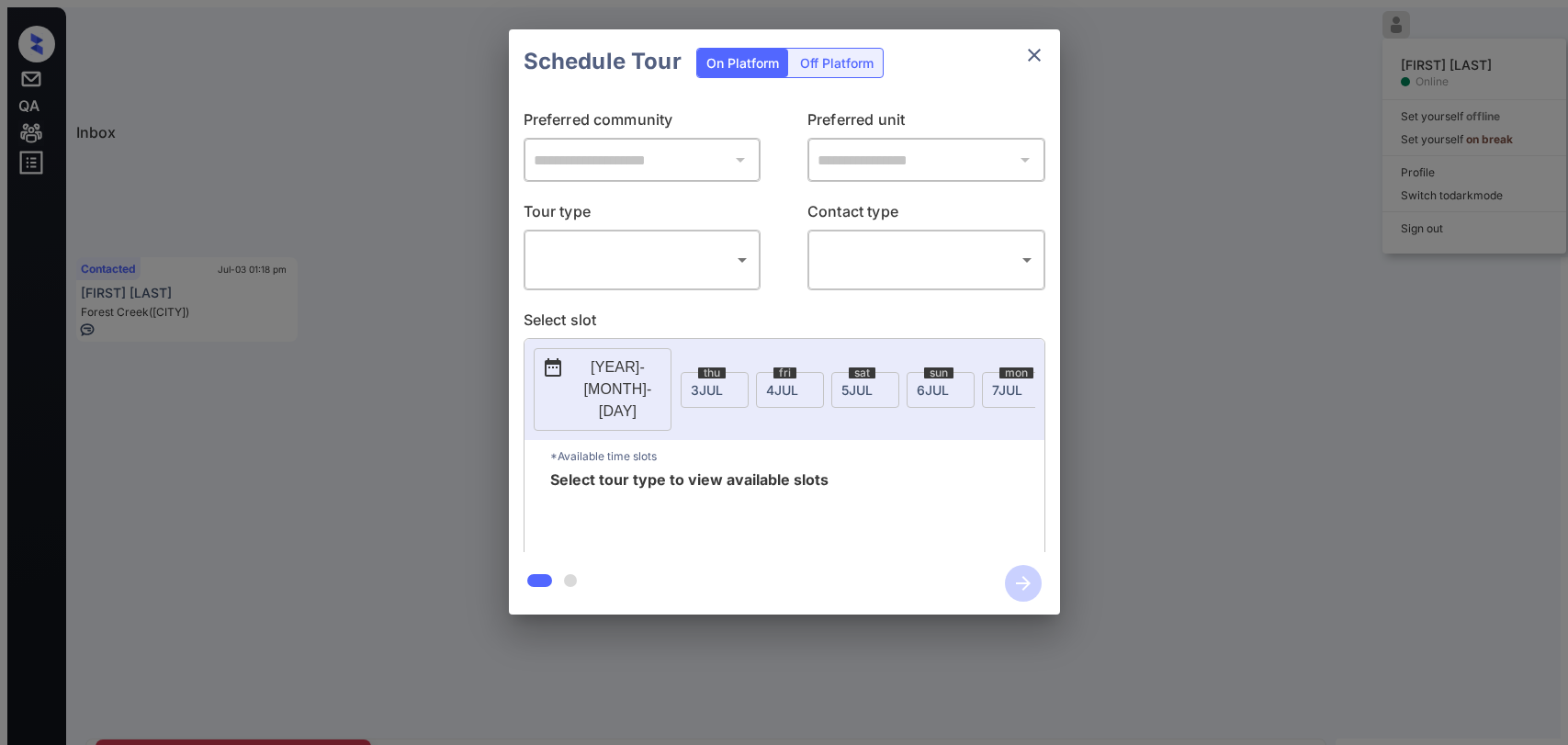 scroll, scrollTop: 0, scrollLeft: 0, axis: both 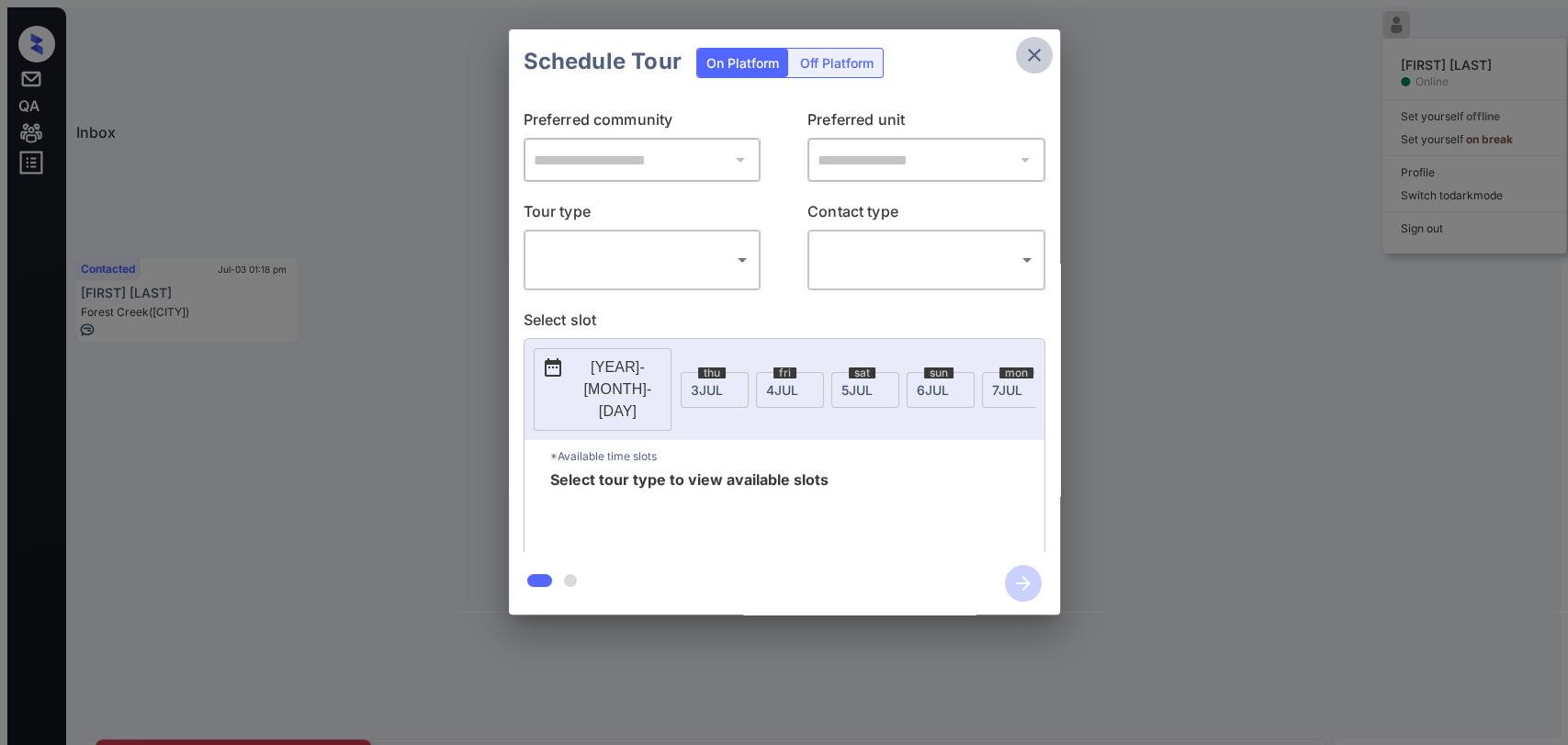 click at bounding box center [1034, 55] 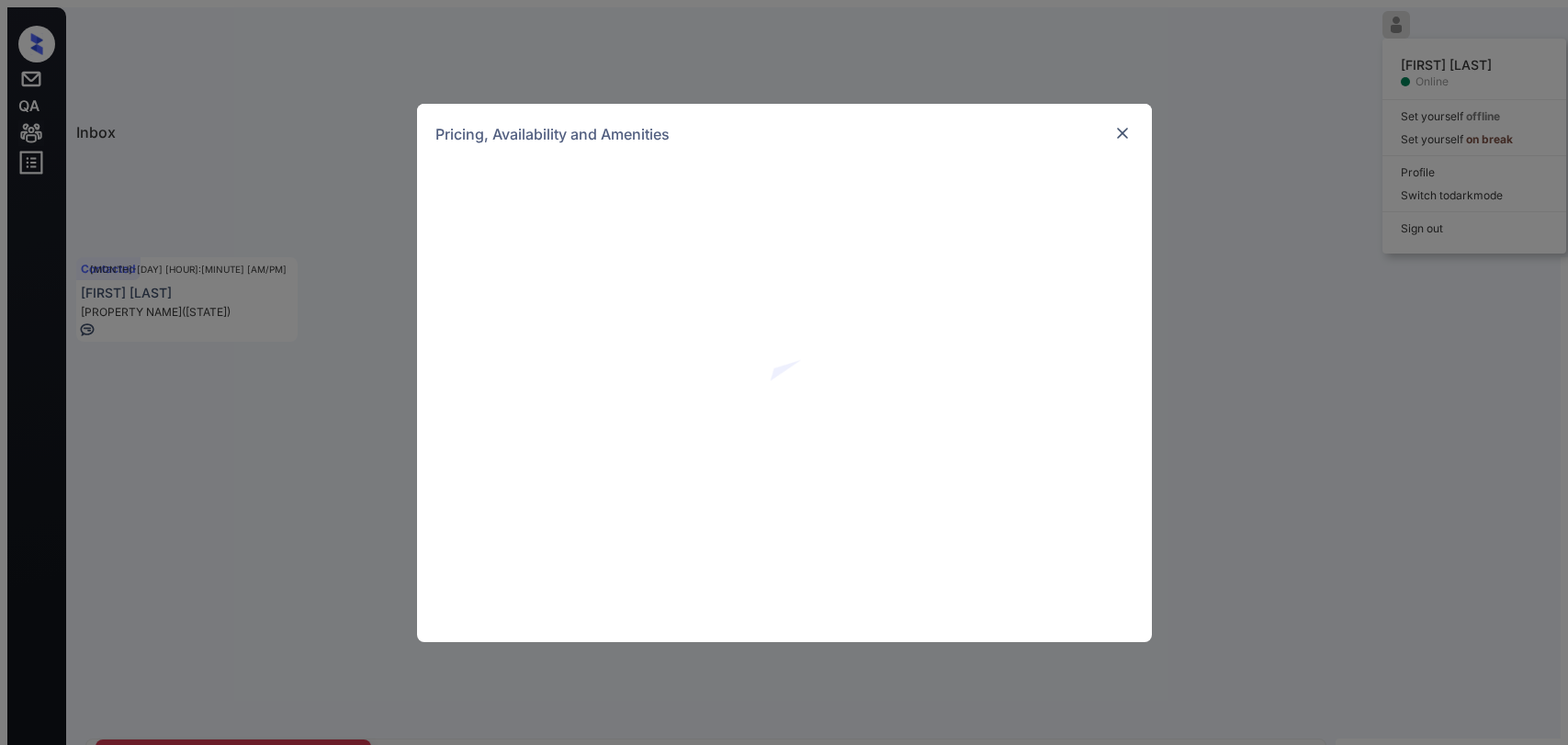 scroll, scrollTop: 0, scrollLeft: 0, axis: both 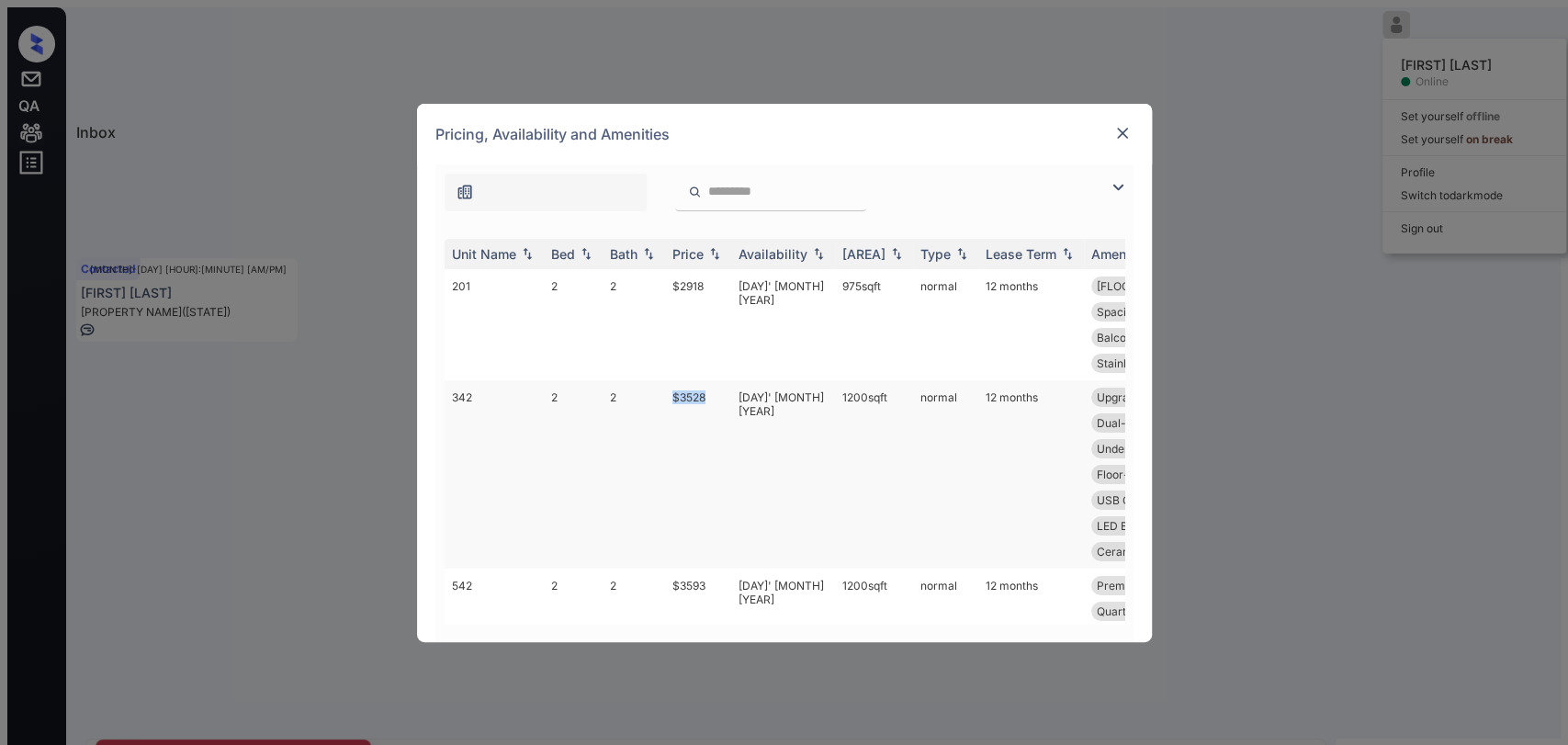 drag, startPoint x: 669, startPoint y: 399, endPoint x: 729, endPoint y: 390, distance: 60.67125 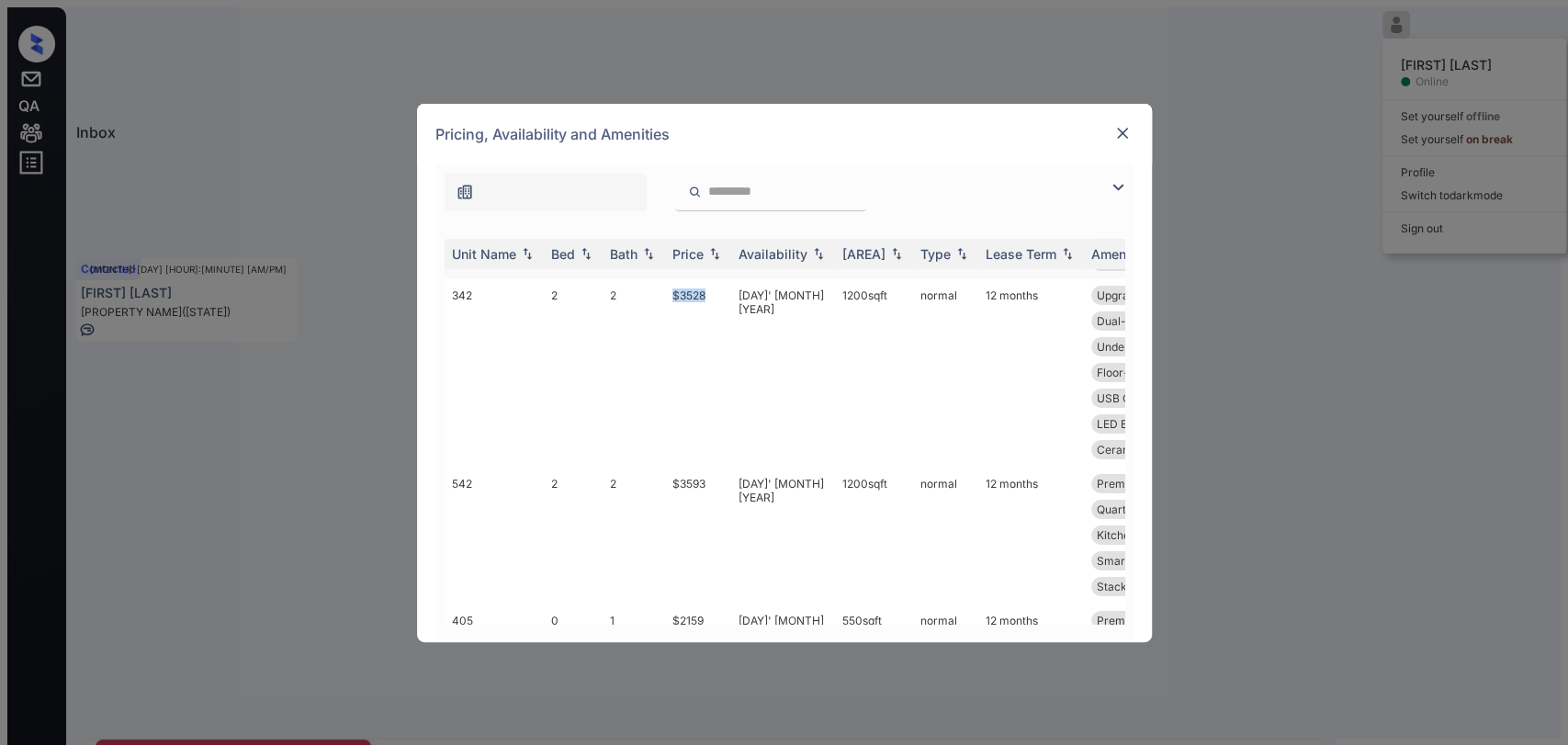 scroll, scrollTop: 0, scrollLeft: 0, axis: both 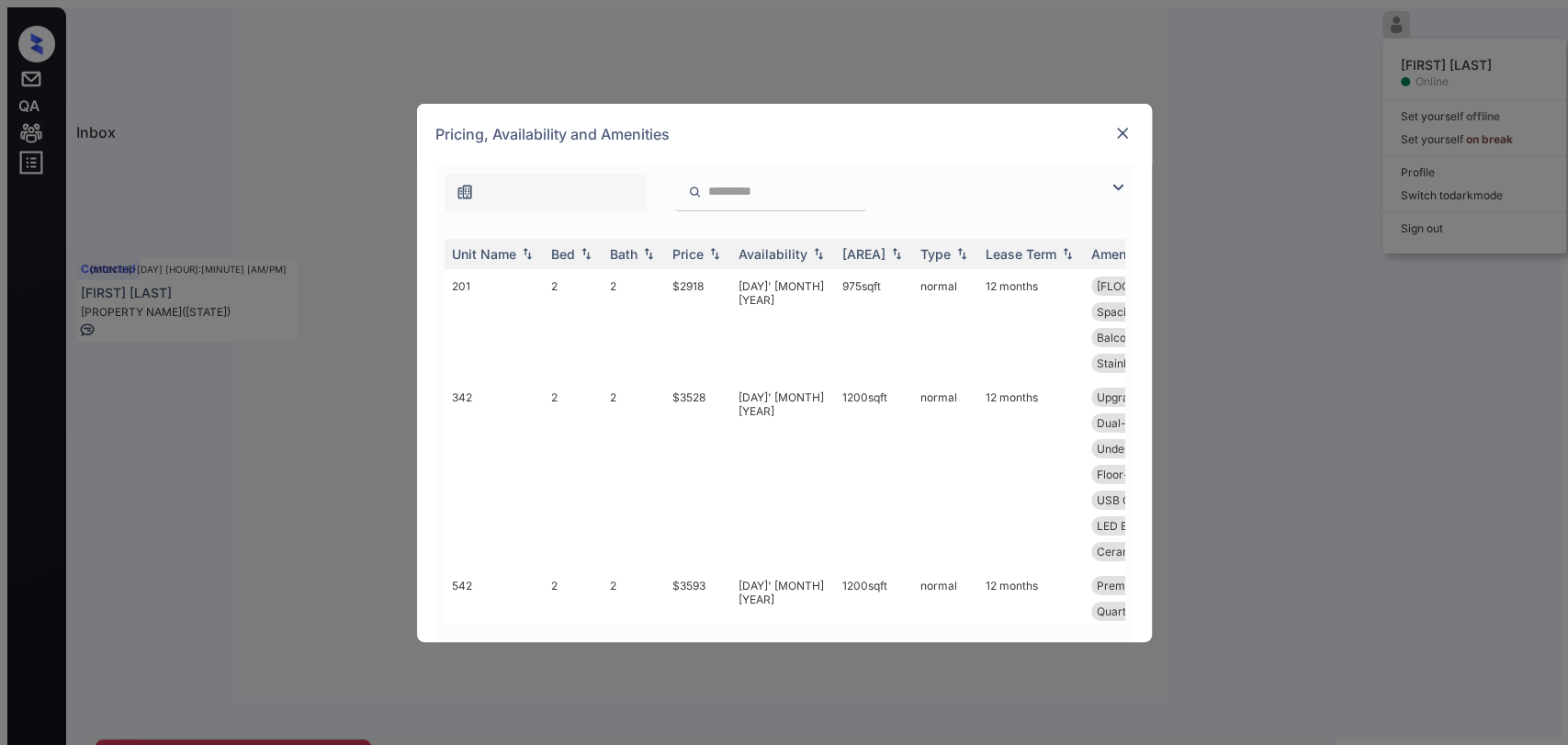 click on "**********" at bounding box center [784, 372] 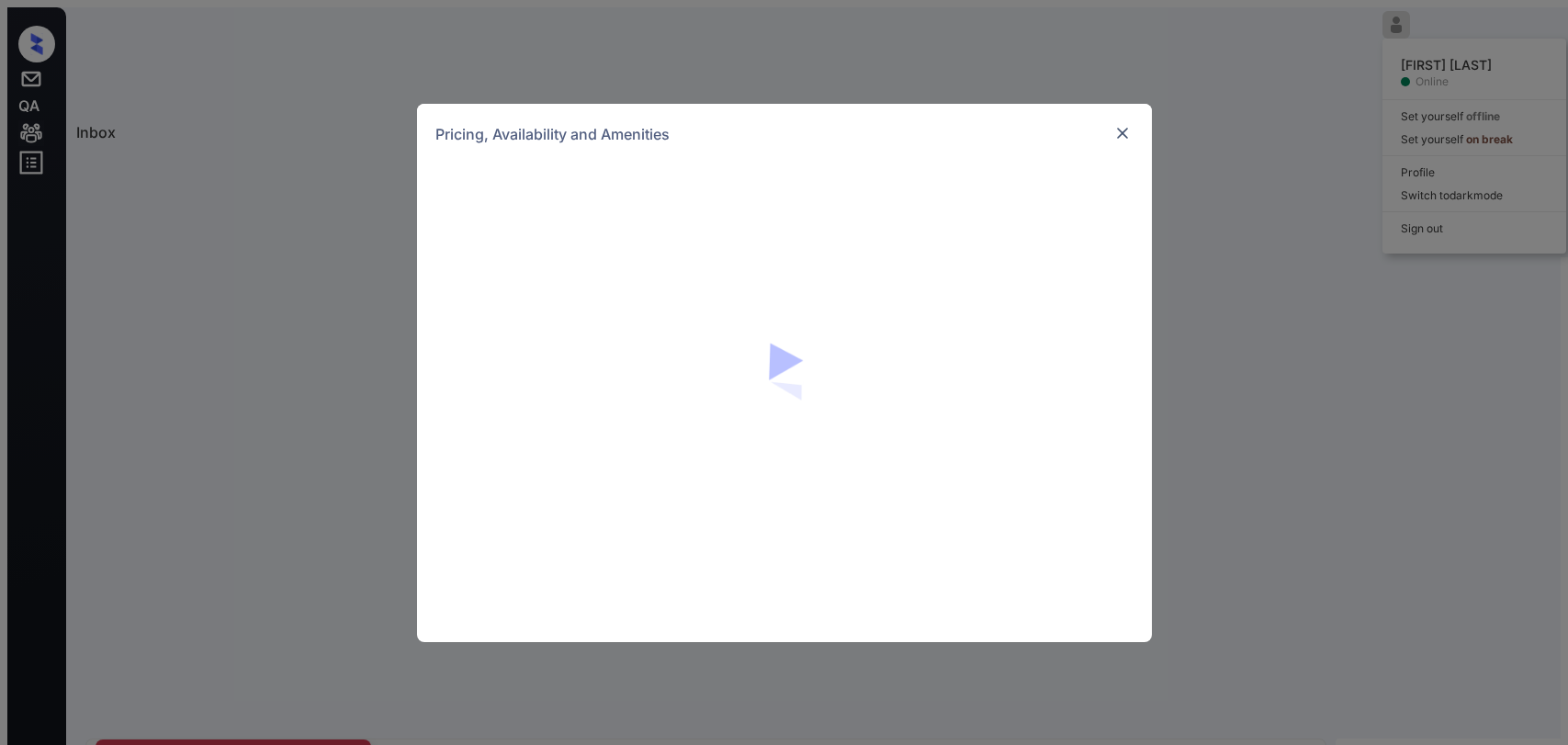 scroll, scrollTop: 0, scrollLeft: 0, axis: both 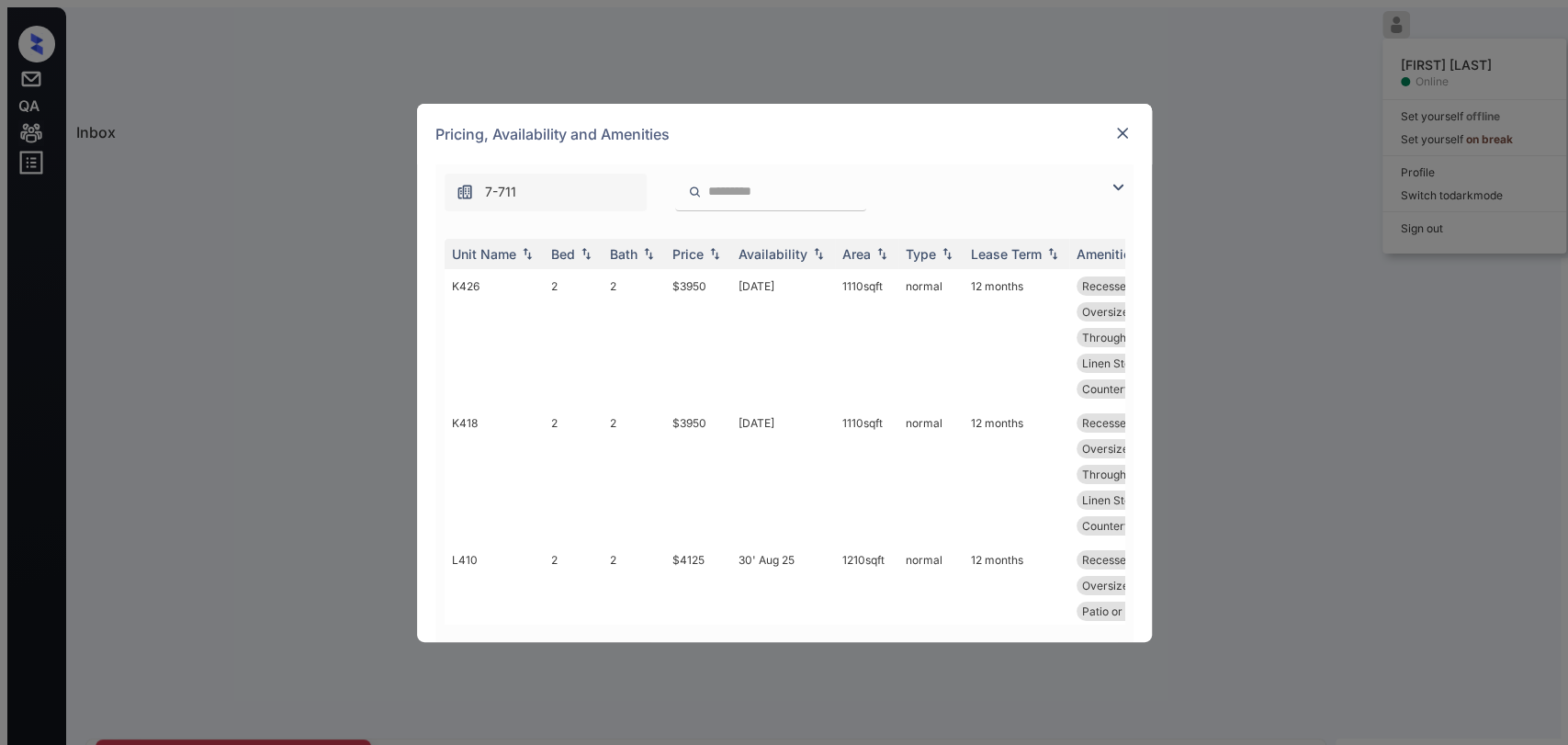 click on "**********" at bounding box center (784, 372) 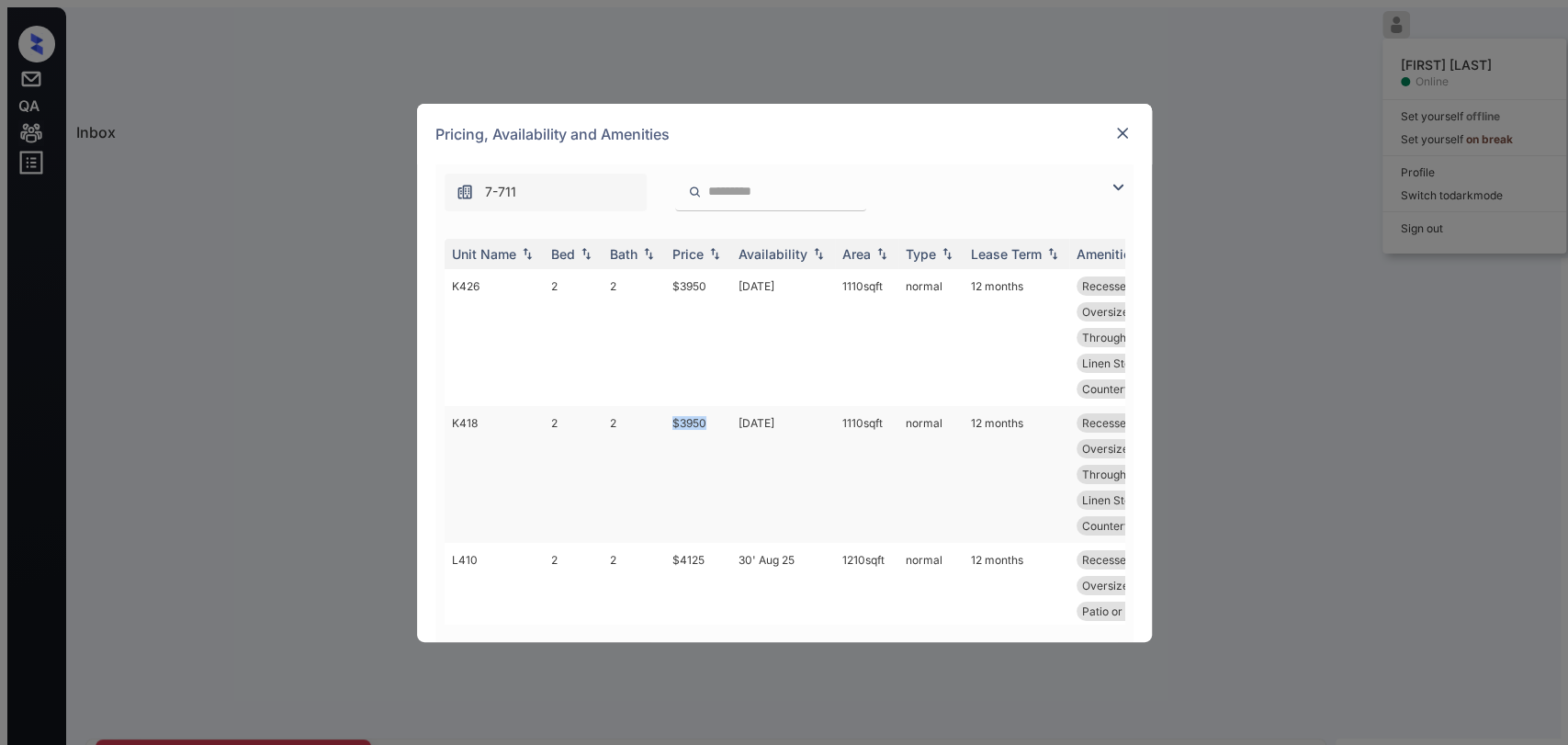 drag, startPoint x: 665, startPoint y: 420, endPoint x: 729, endPoint y: 420, distance: 64 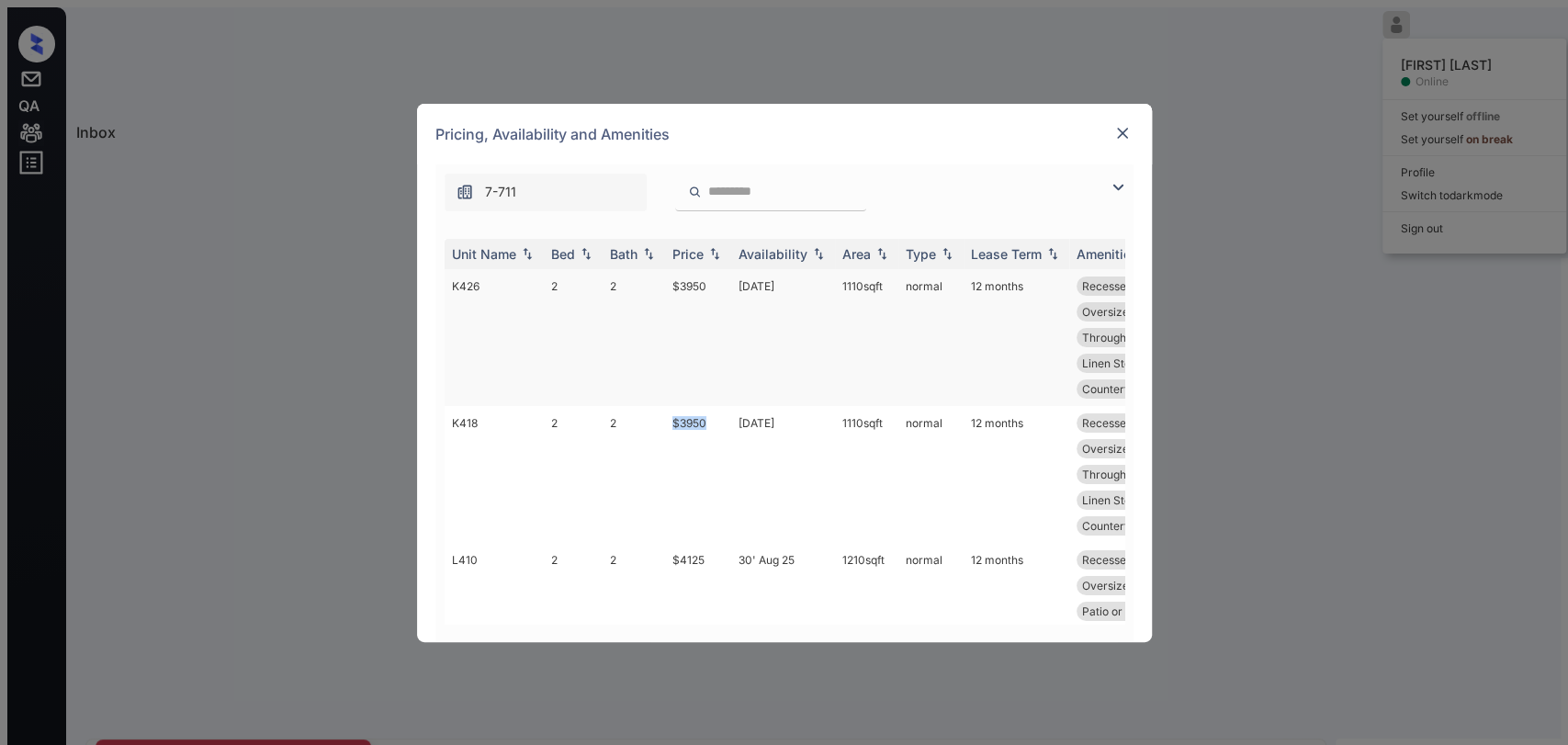 copy on "$3950" 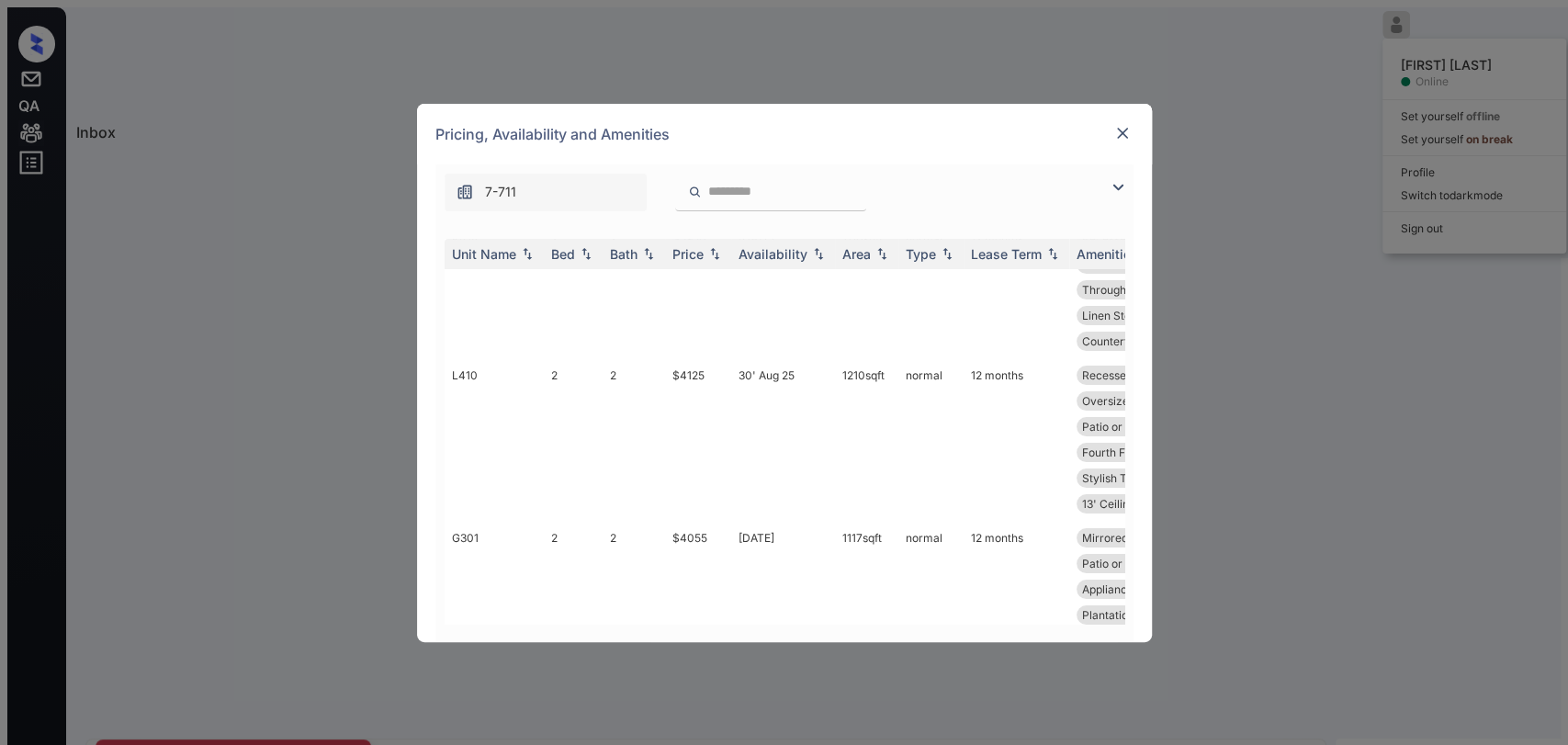 scroll, scrollTop: 0, scrollLeft: 0, axis: both 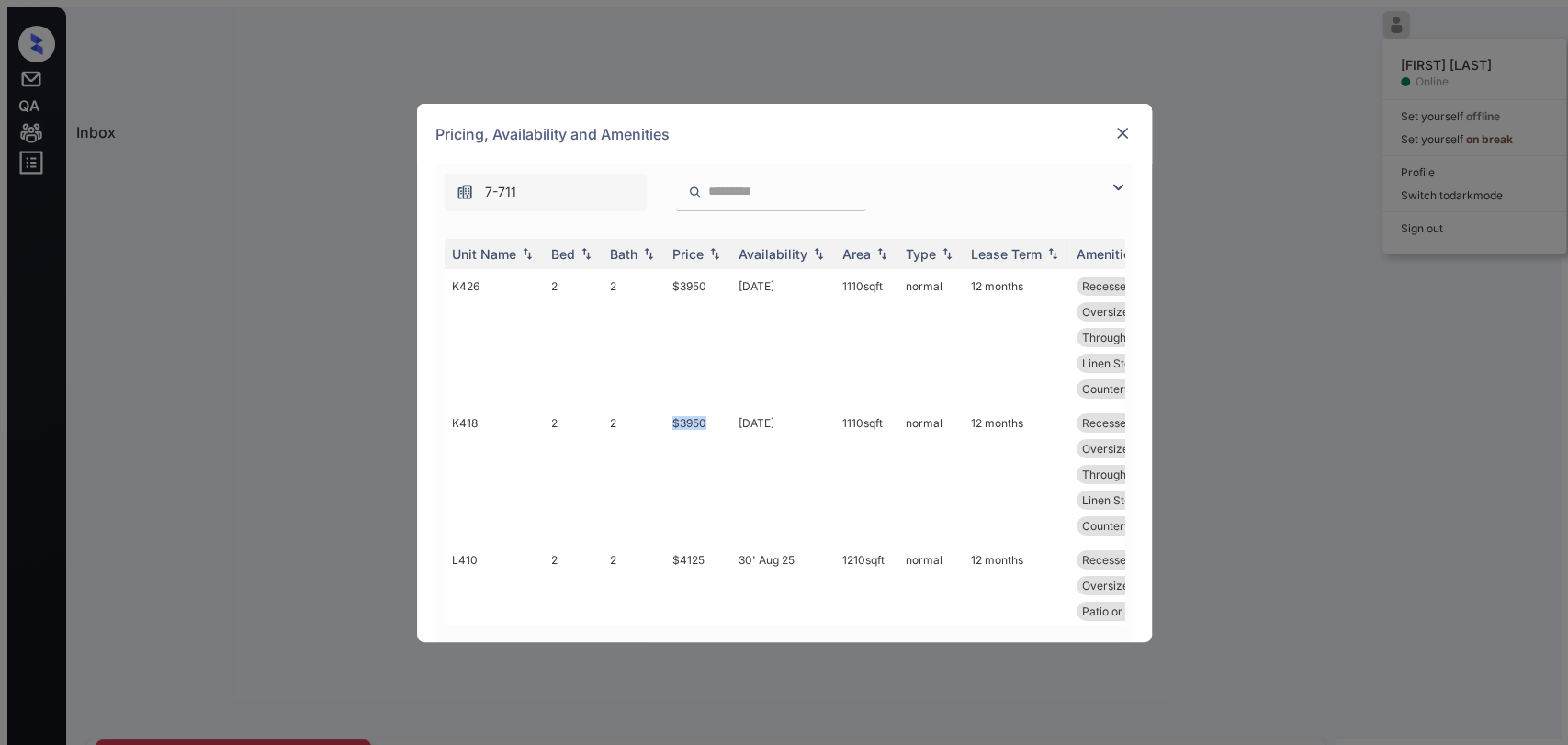 click at bounding box center [1122, 133] 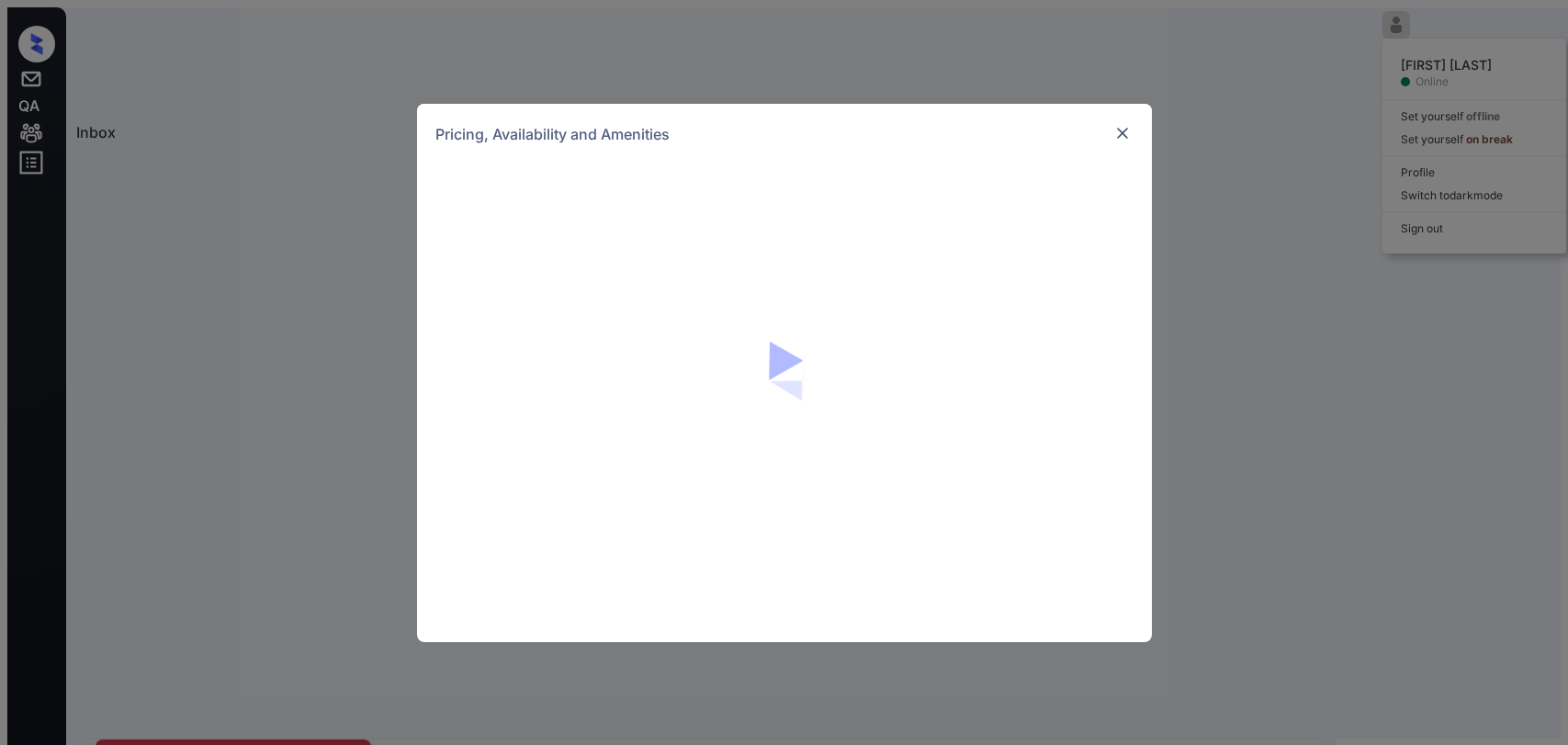 scroll, scrollTop: 0, scrollLeft: 0, axis: both 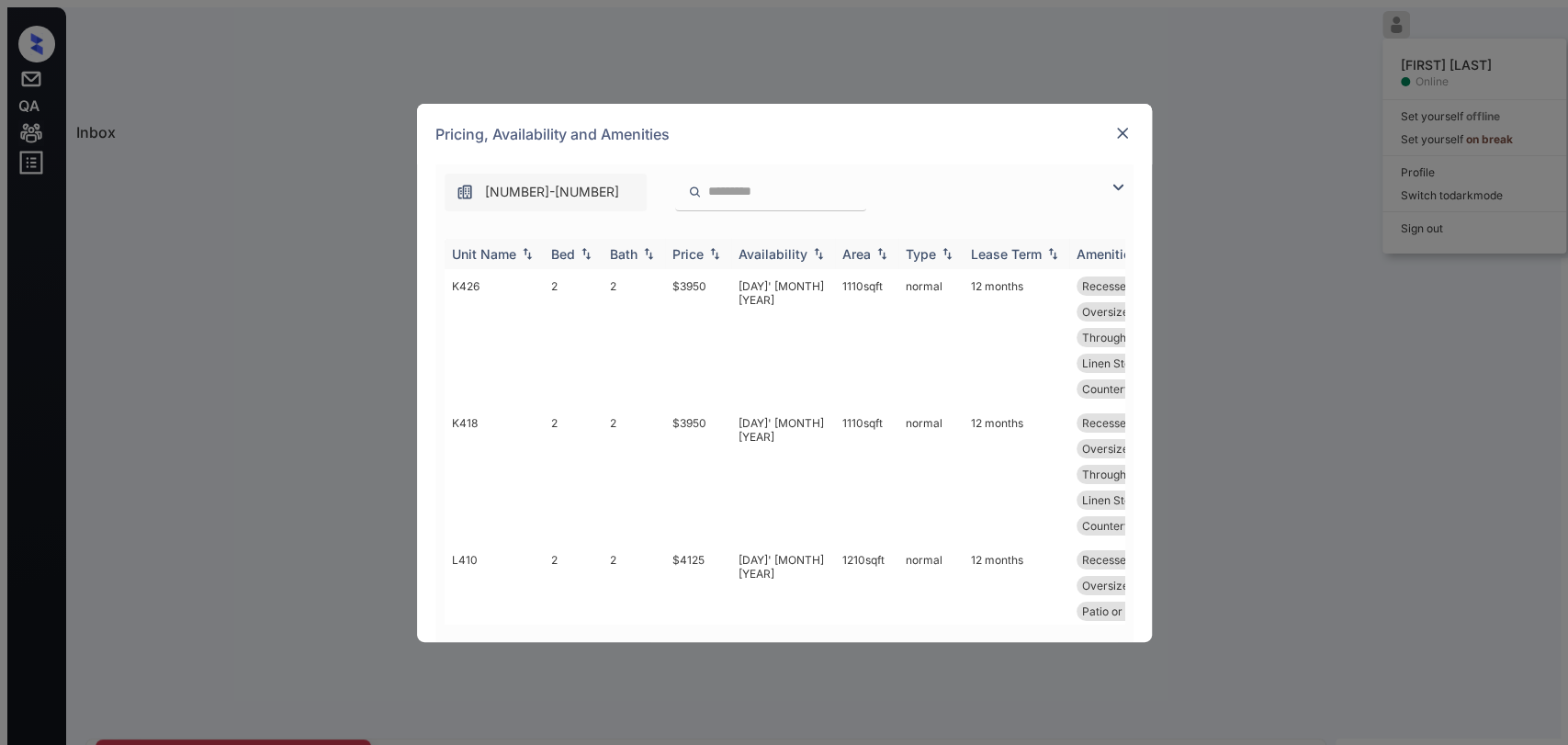 click on "Bed" at bounding box center [563, 254] 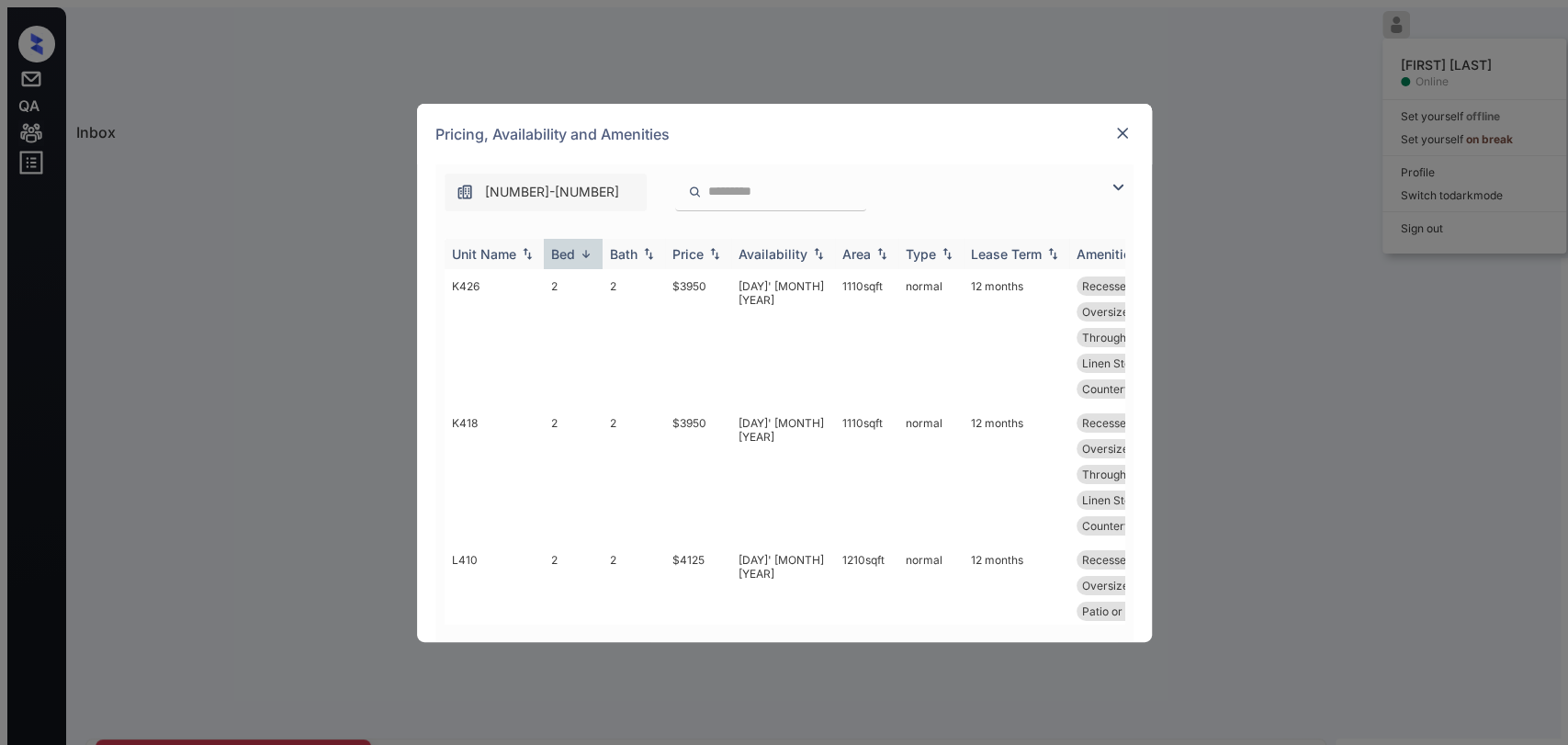 click on "Bed" at bounding box center [563, 254] 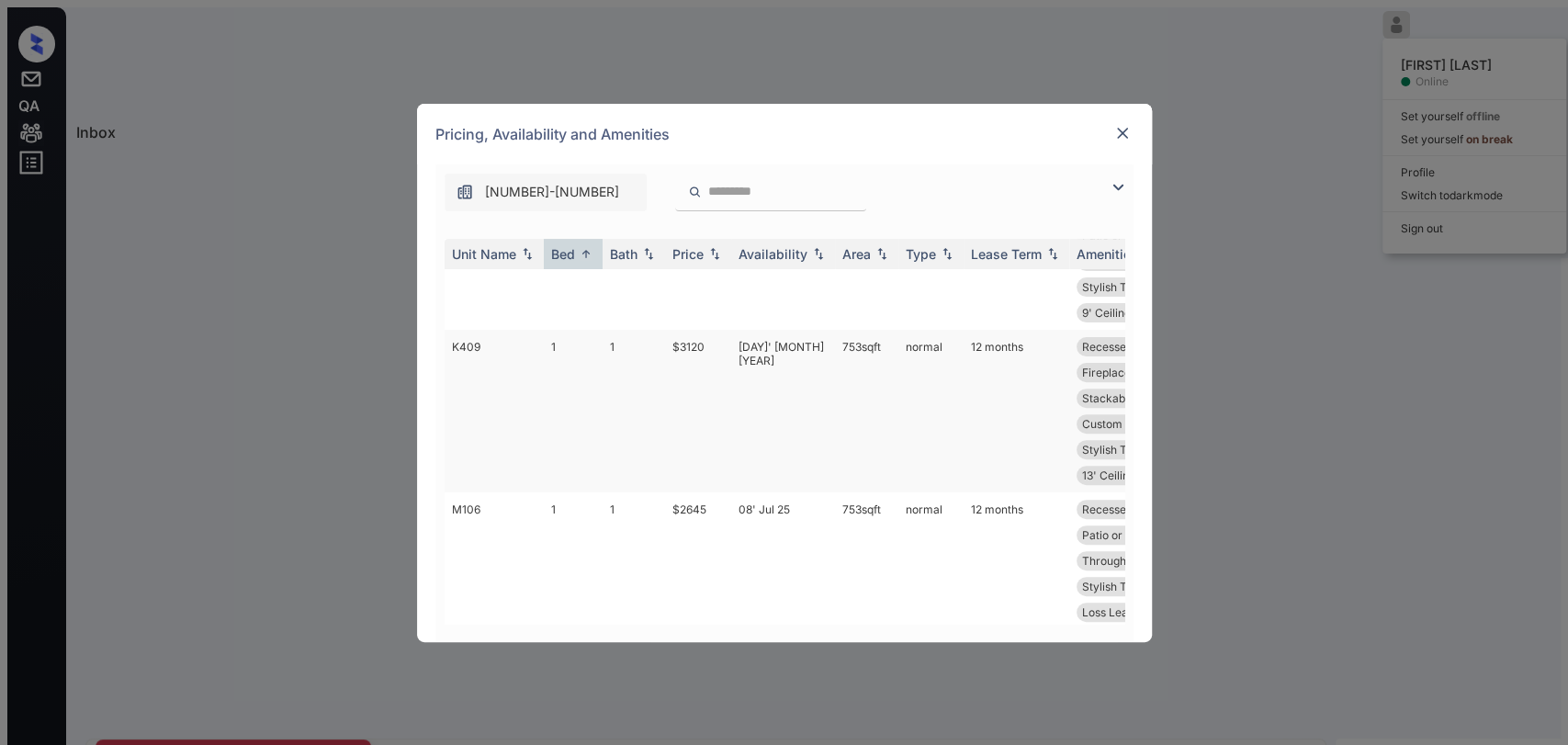 scroll, scrollTop: 510, scrollLeft: 0, axis: vertical 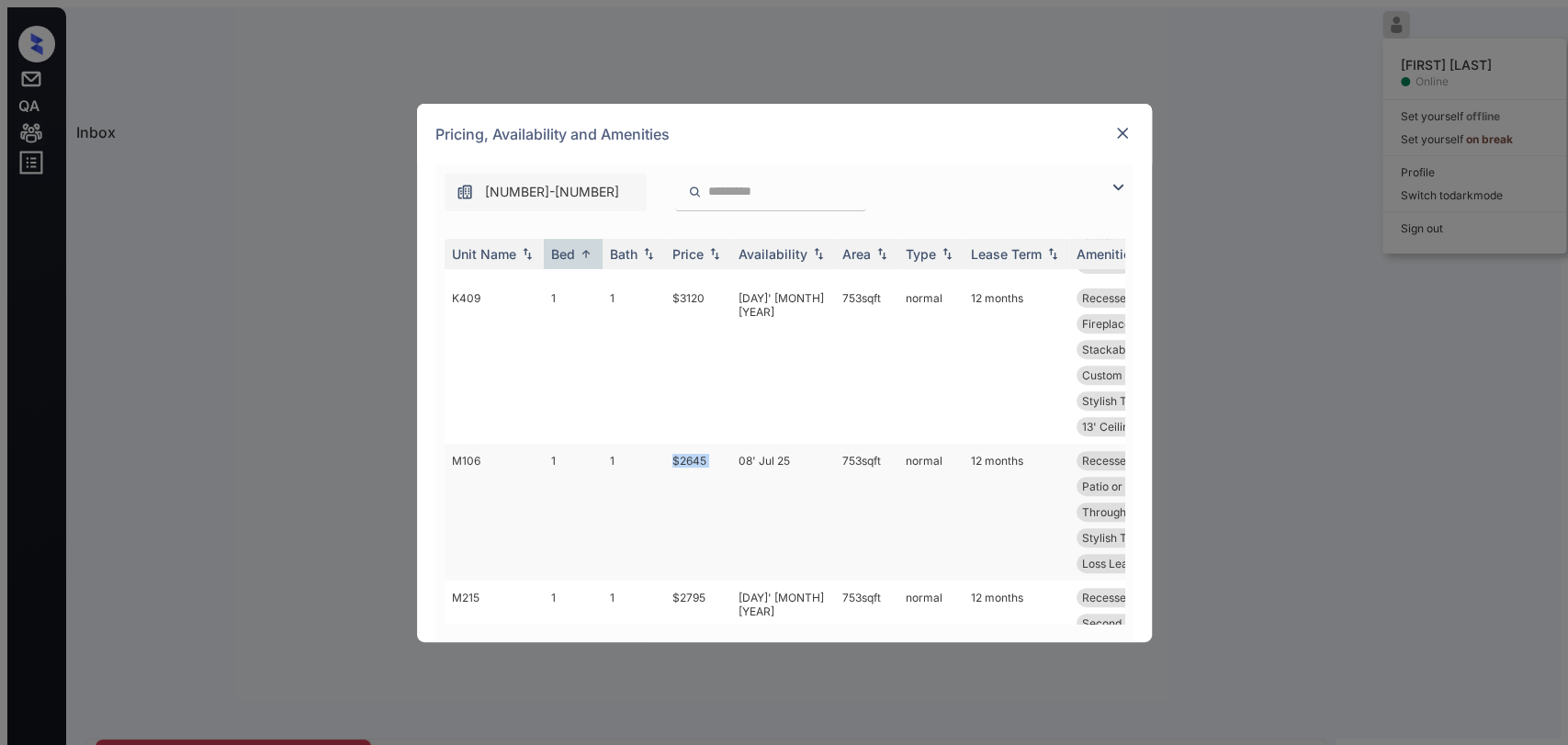 drag, startPoint x: 673, startPoint y: 454, endPoint x: 734, endPoint y: 457, distance: 61.073726 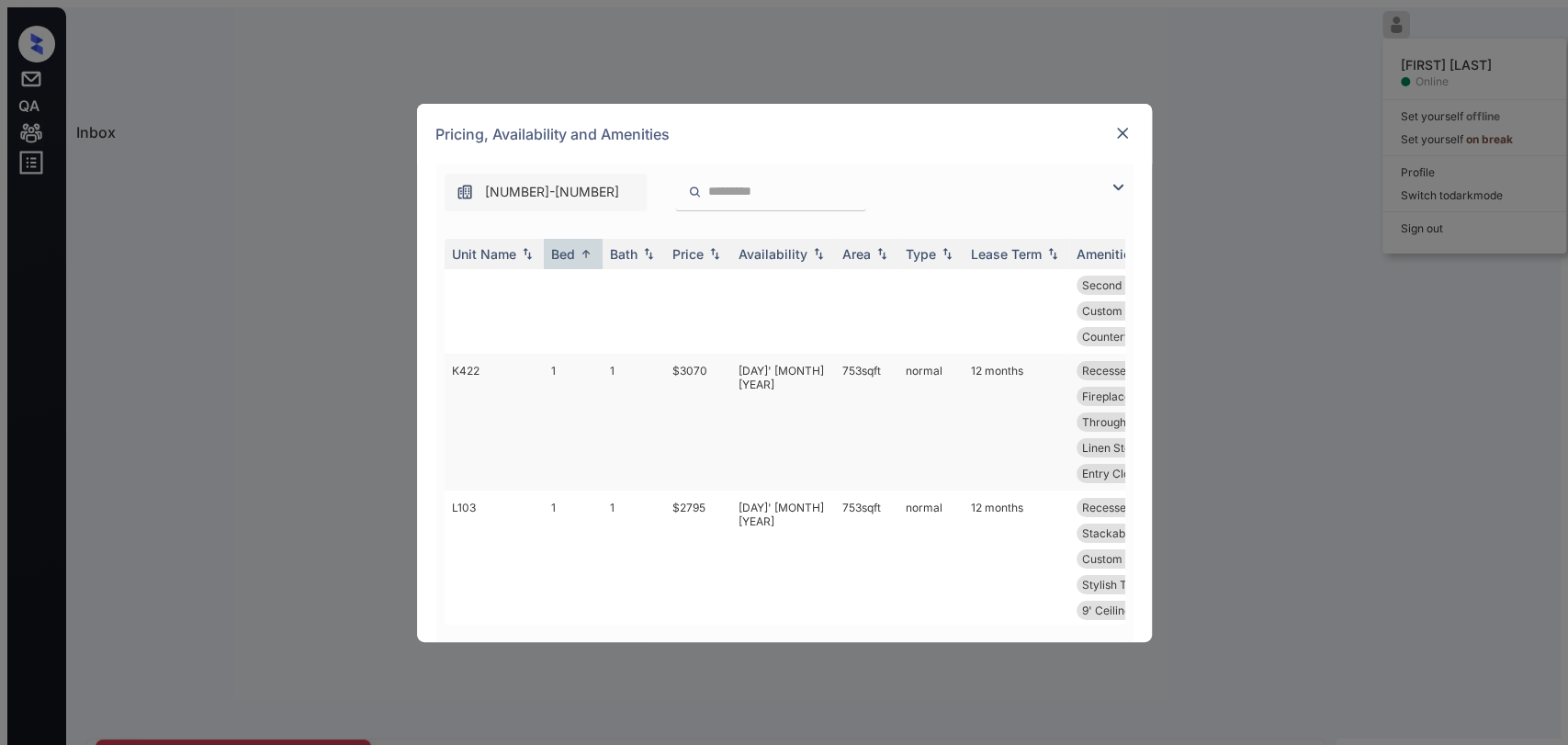 scroll, scrollTop: 0, scrollLeft: 0, axis: both 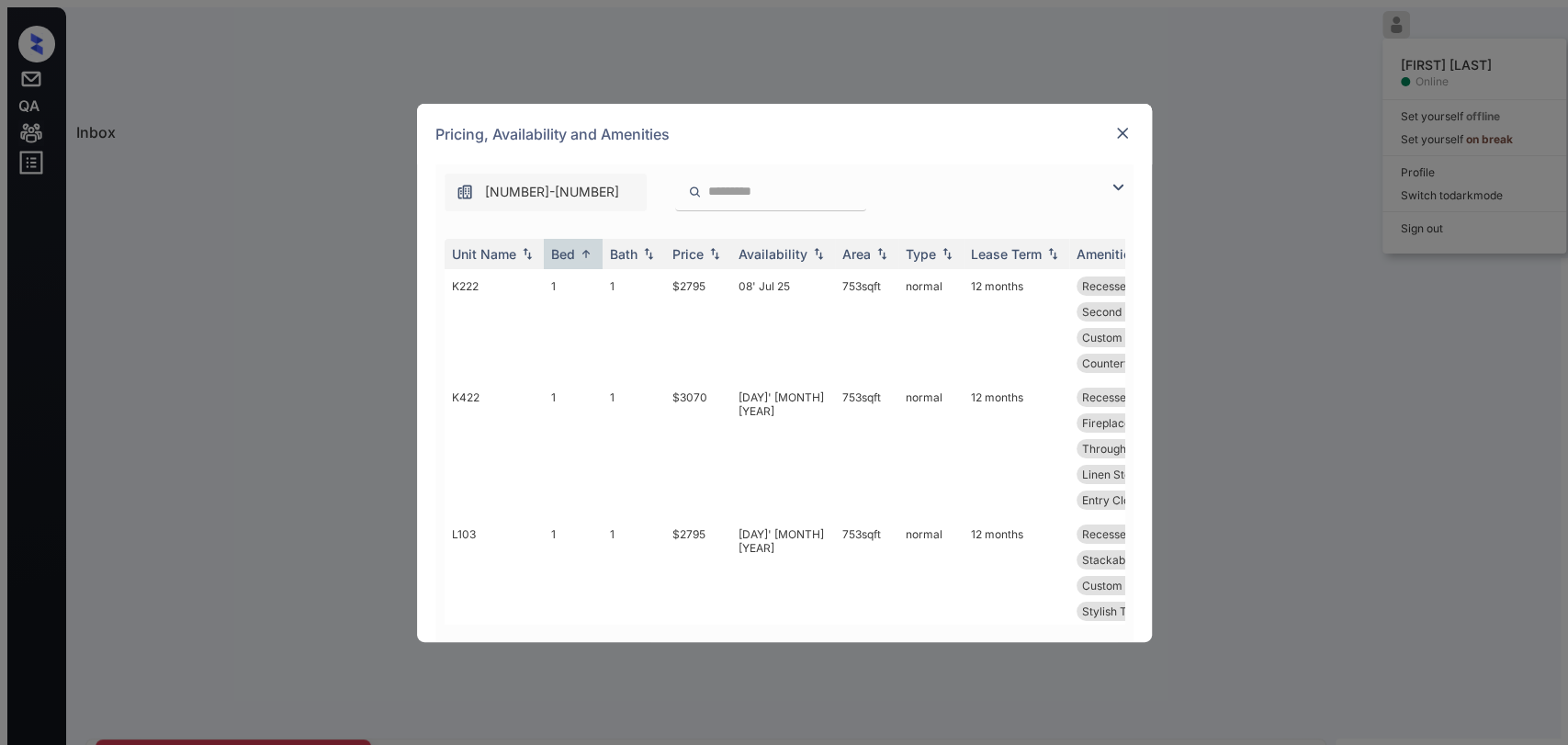 click at bounding box center [1122, 133] 